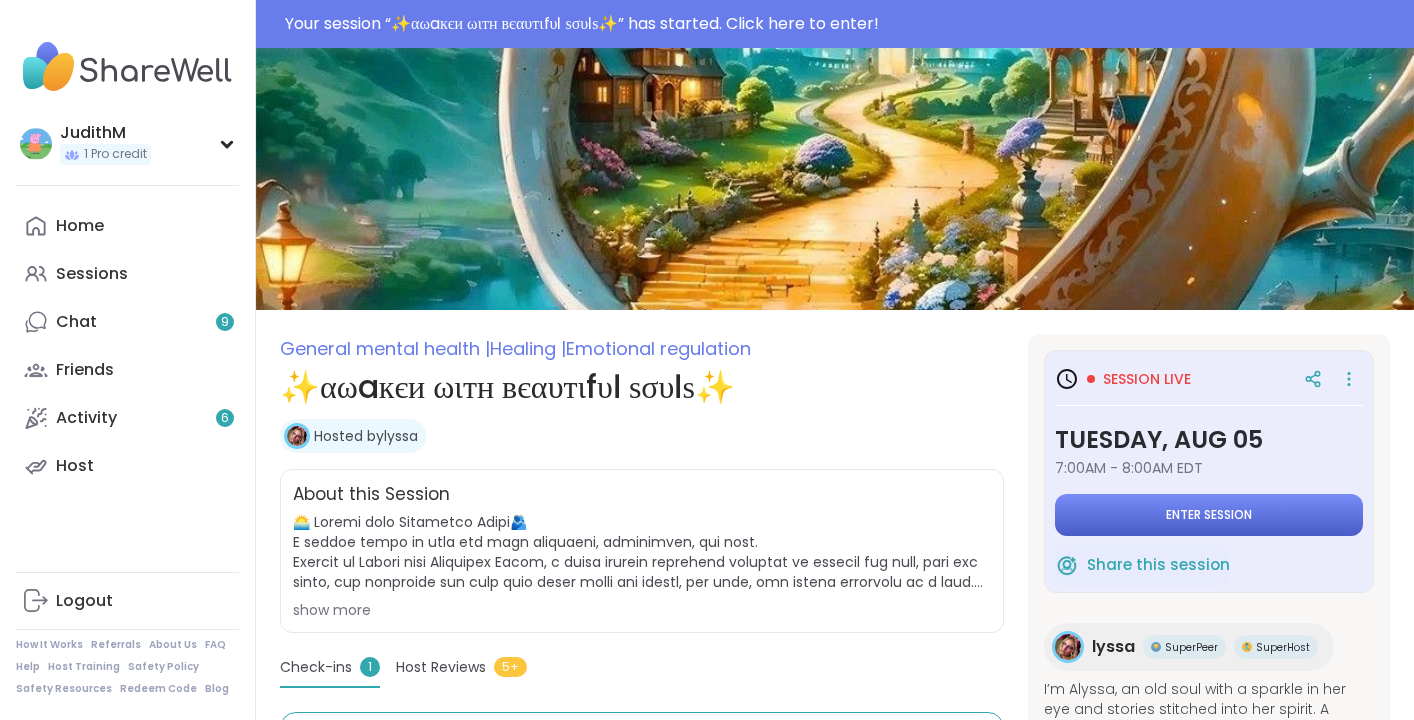 scroll, scrollTop: 0, scrollLeft: 0, axis: both 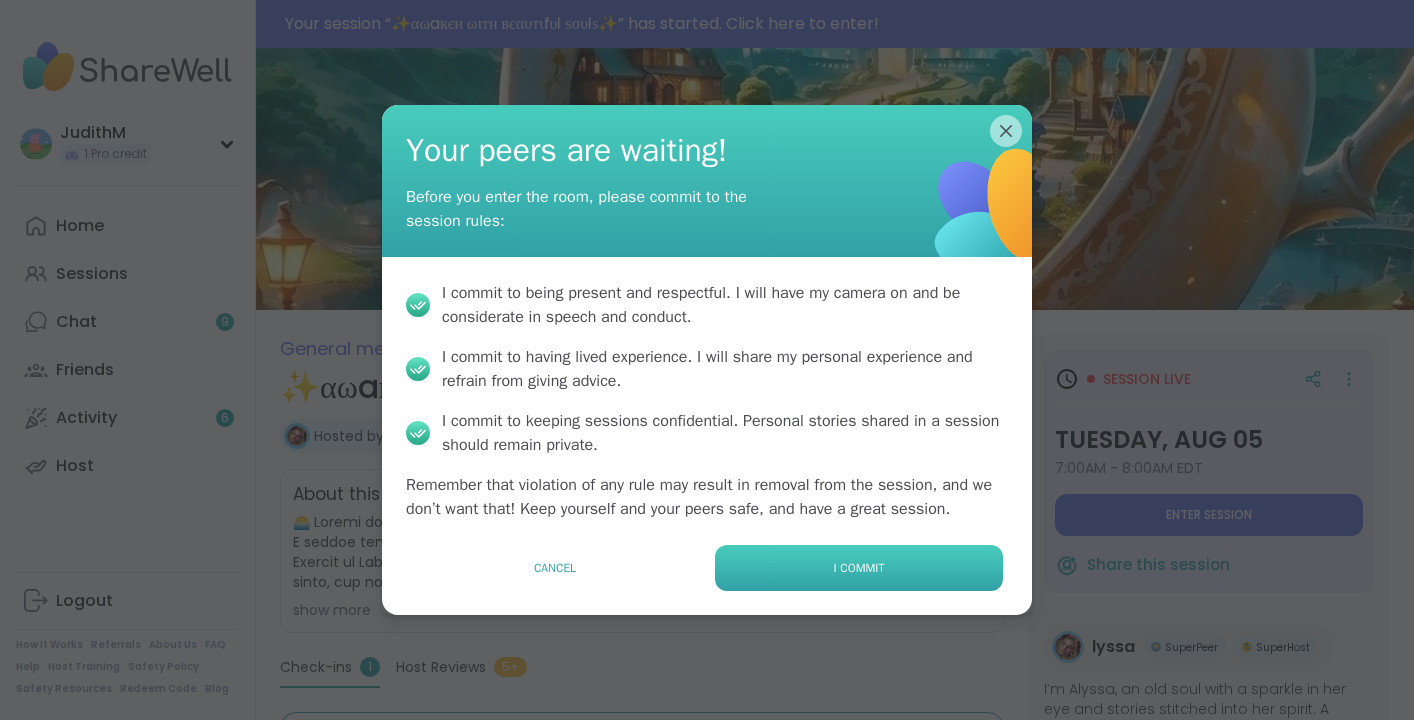 click on "I commit" at bounding box center [859, 568] 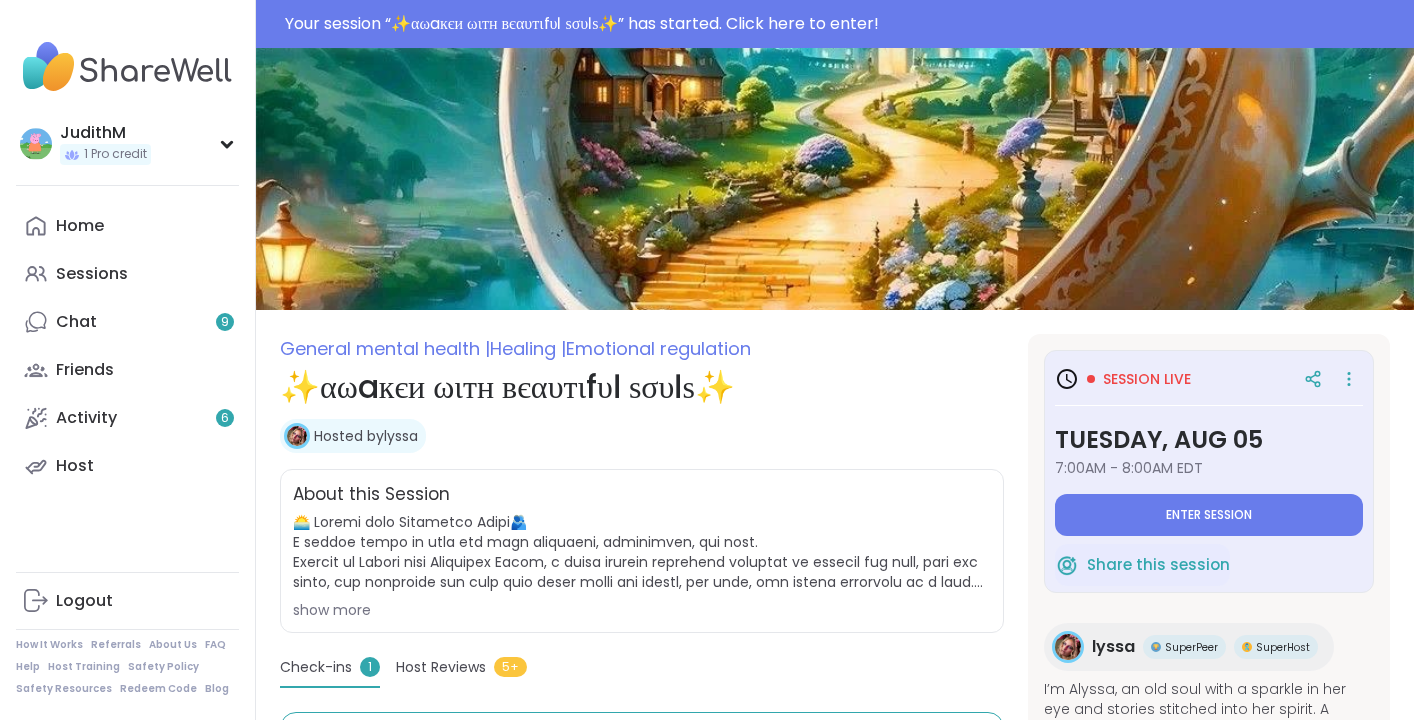 type on "*" 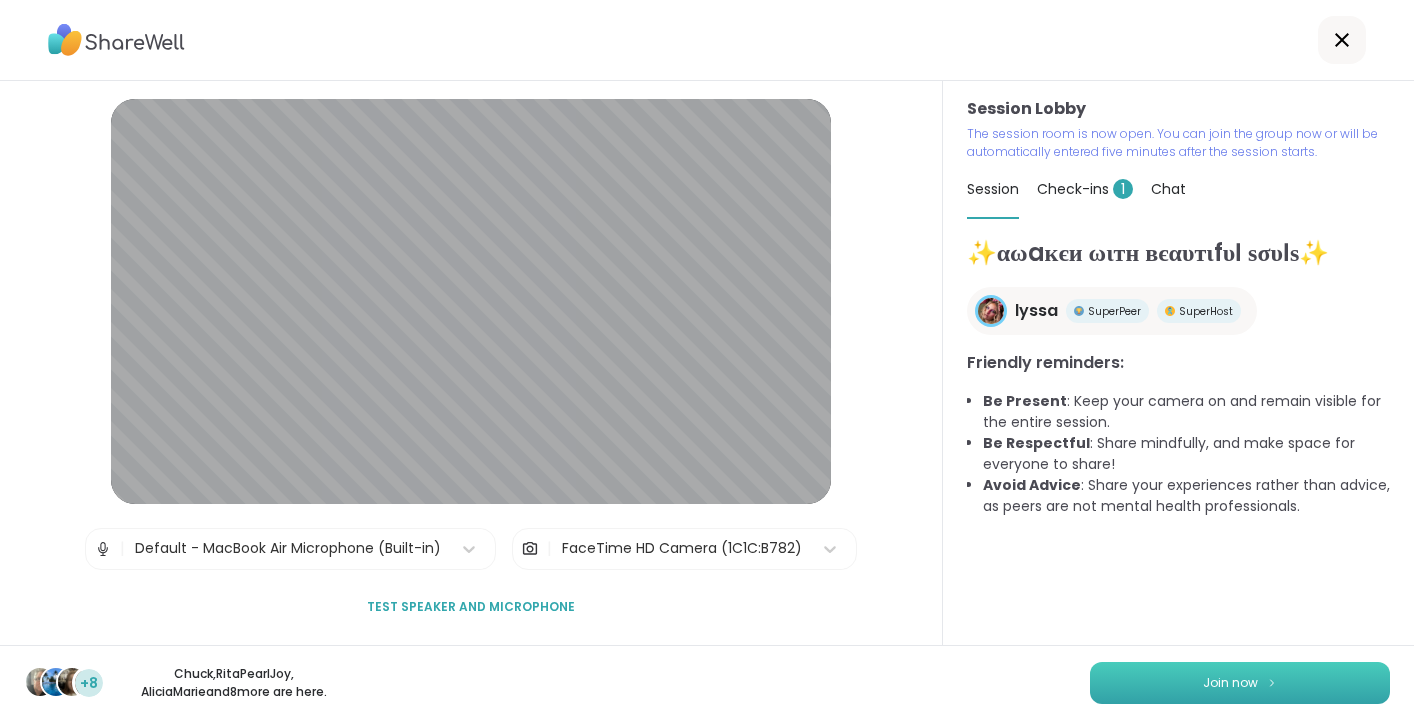 click on "Join now" at bounding box center [1230, 683] 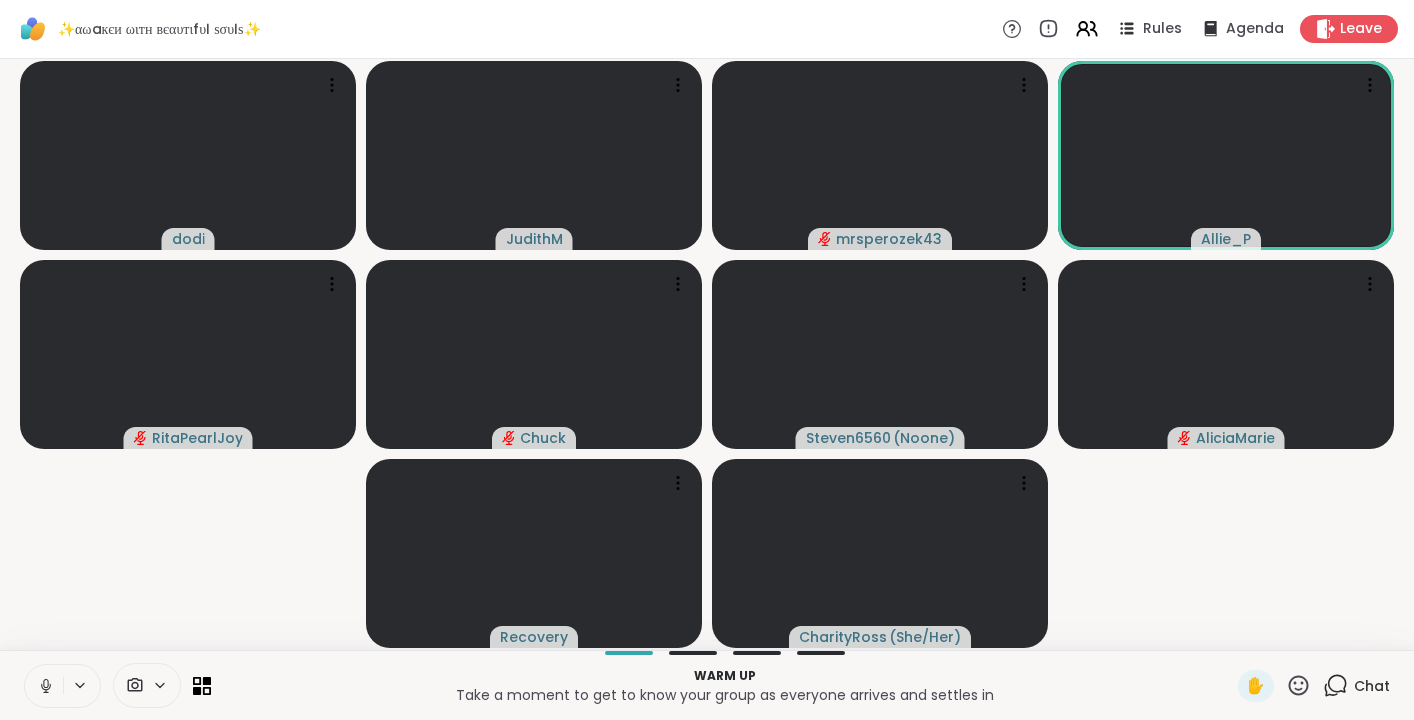 click 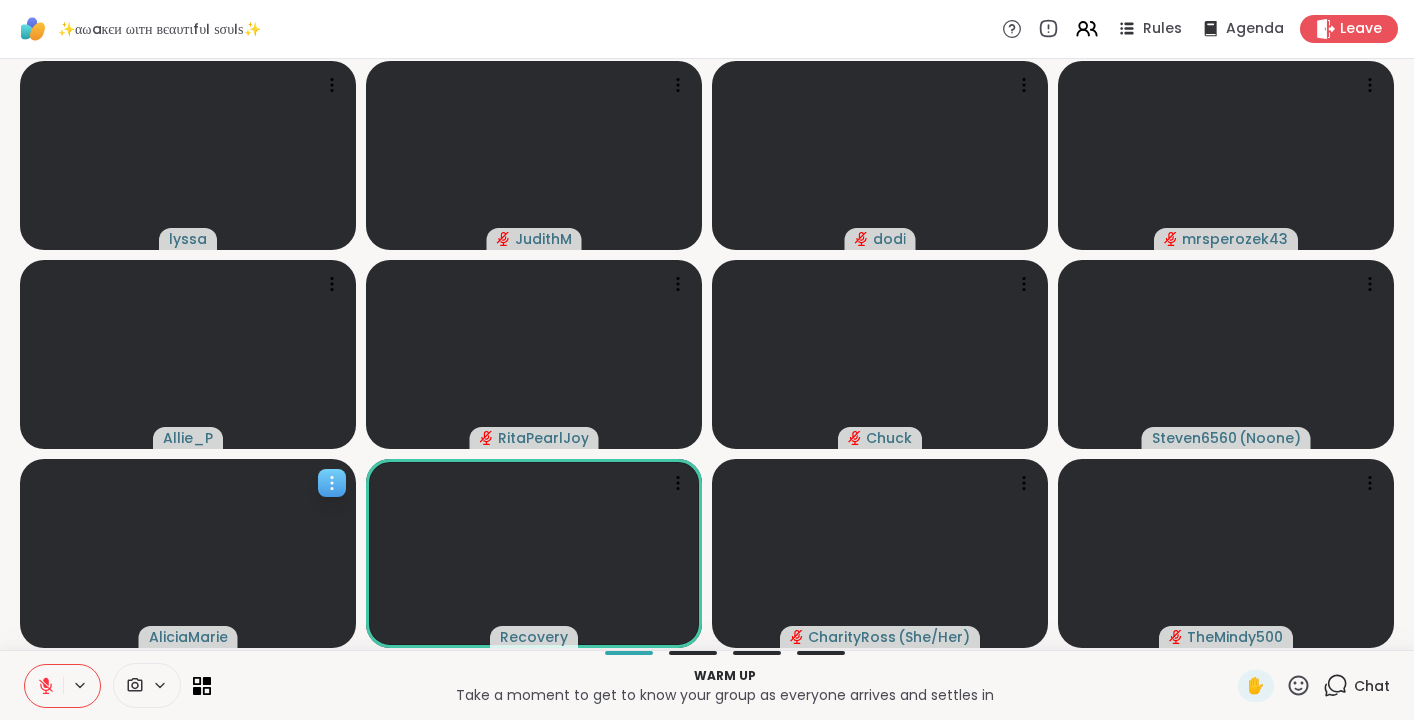 click 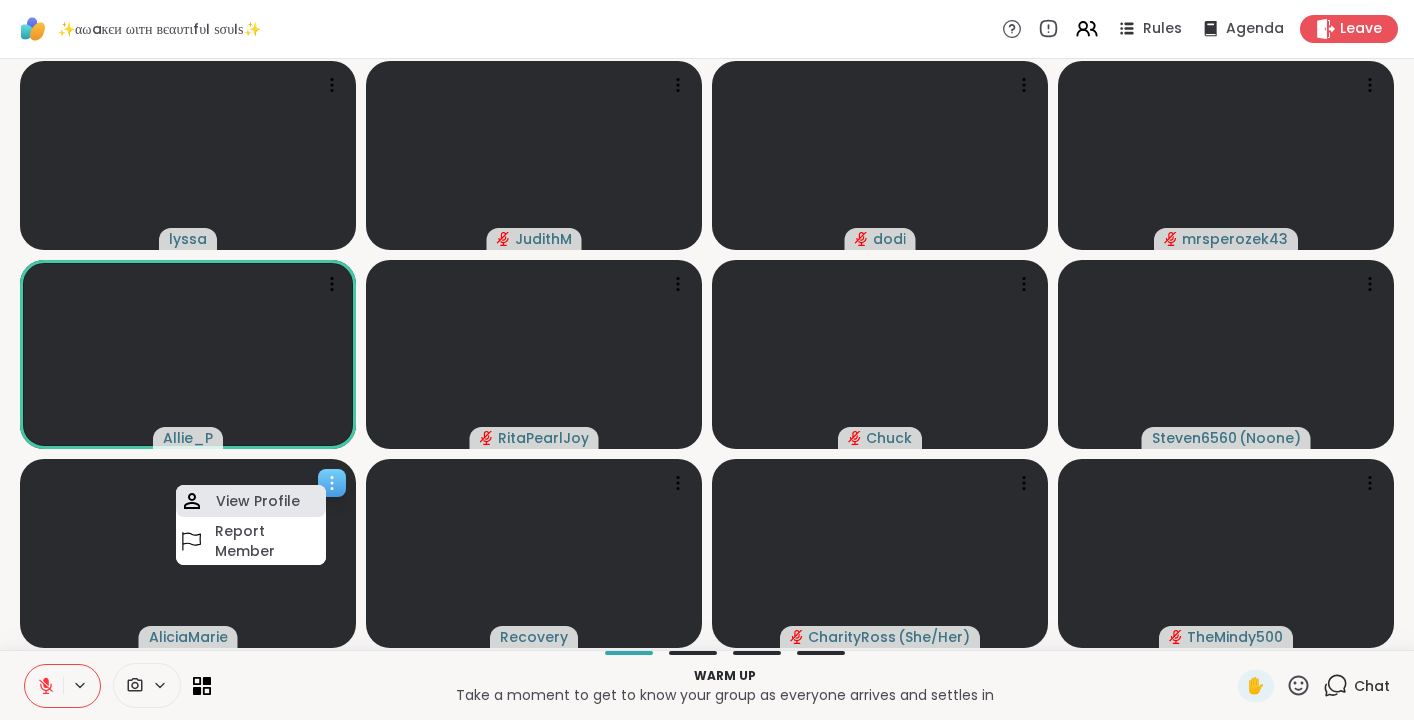 click on "View Profile" at bounding box center (258, 501) 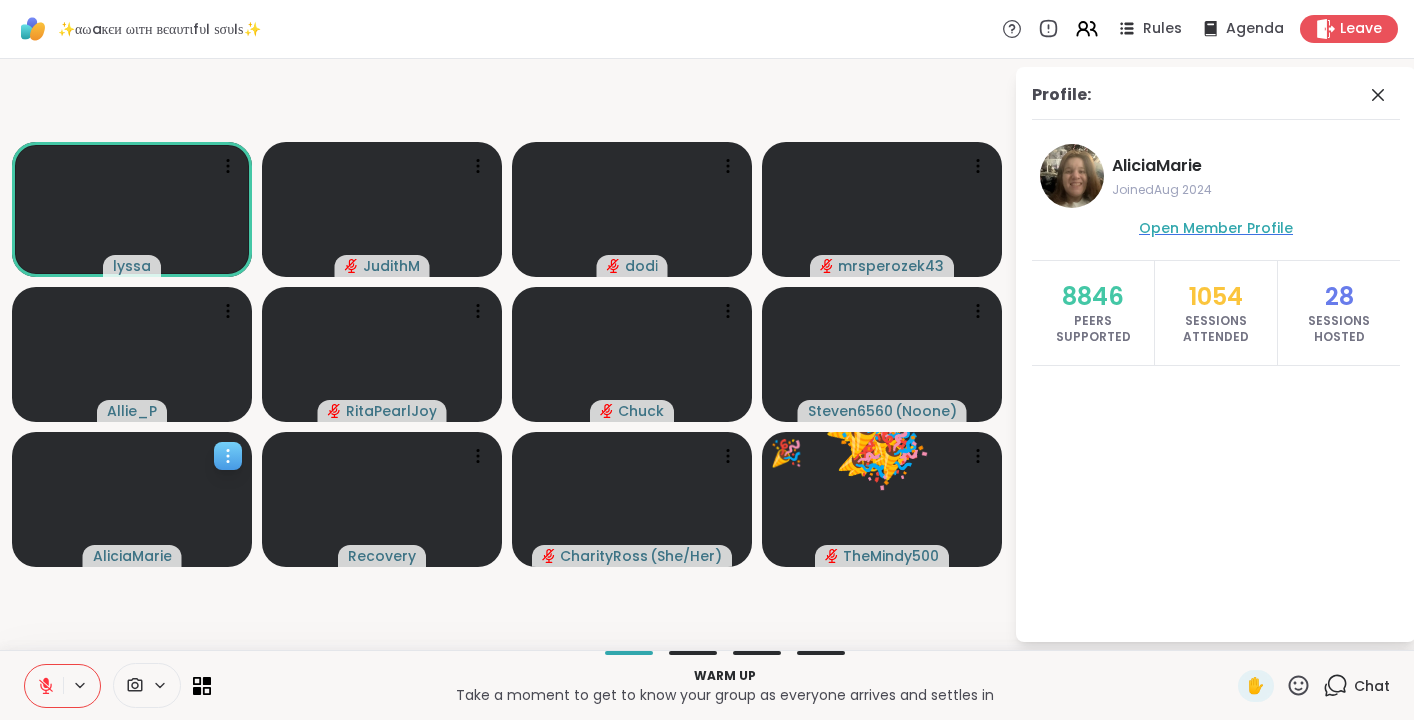 click on "Open Member Profile" at bounding box center (1216, 228) 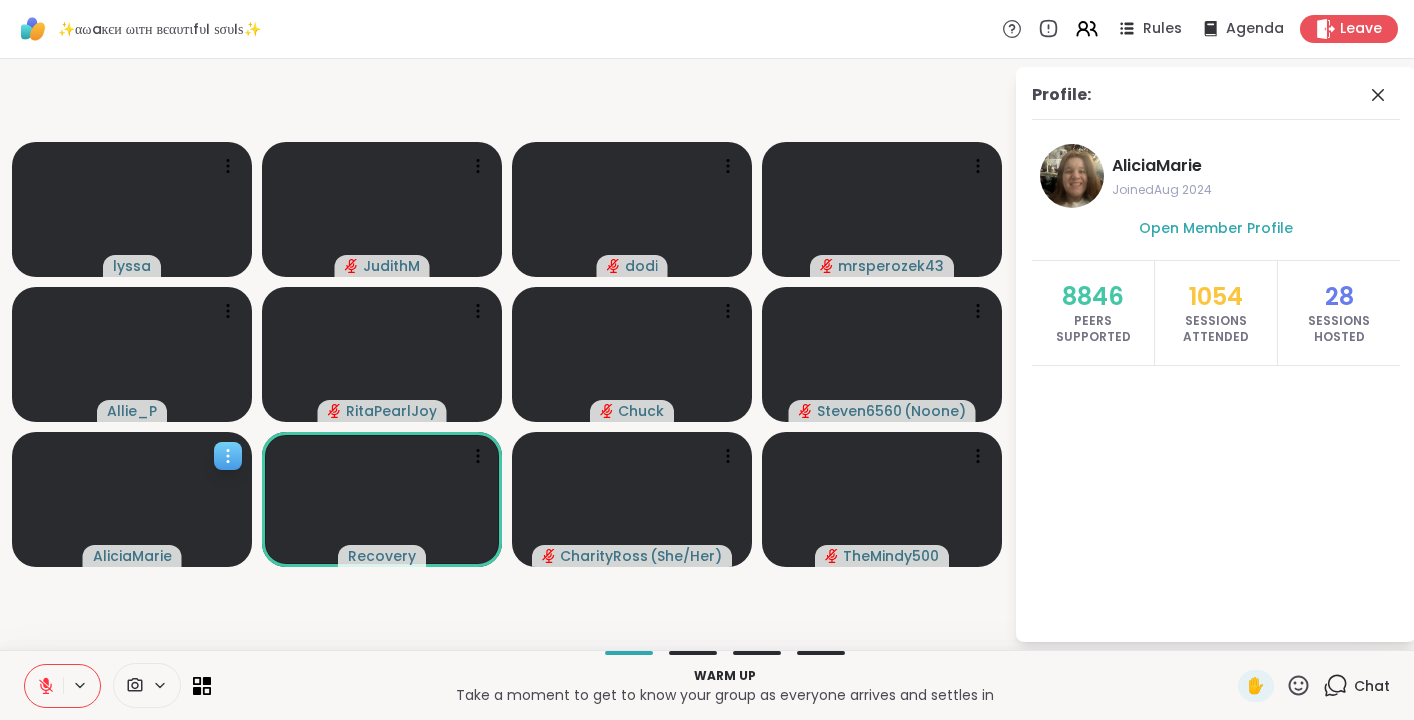 click 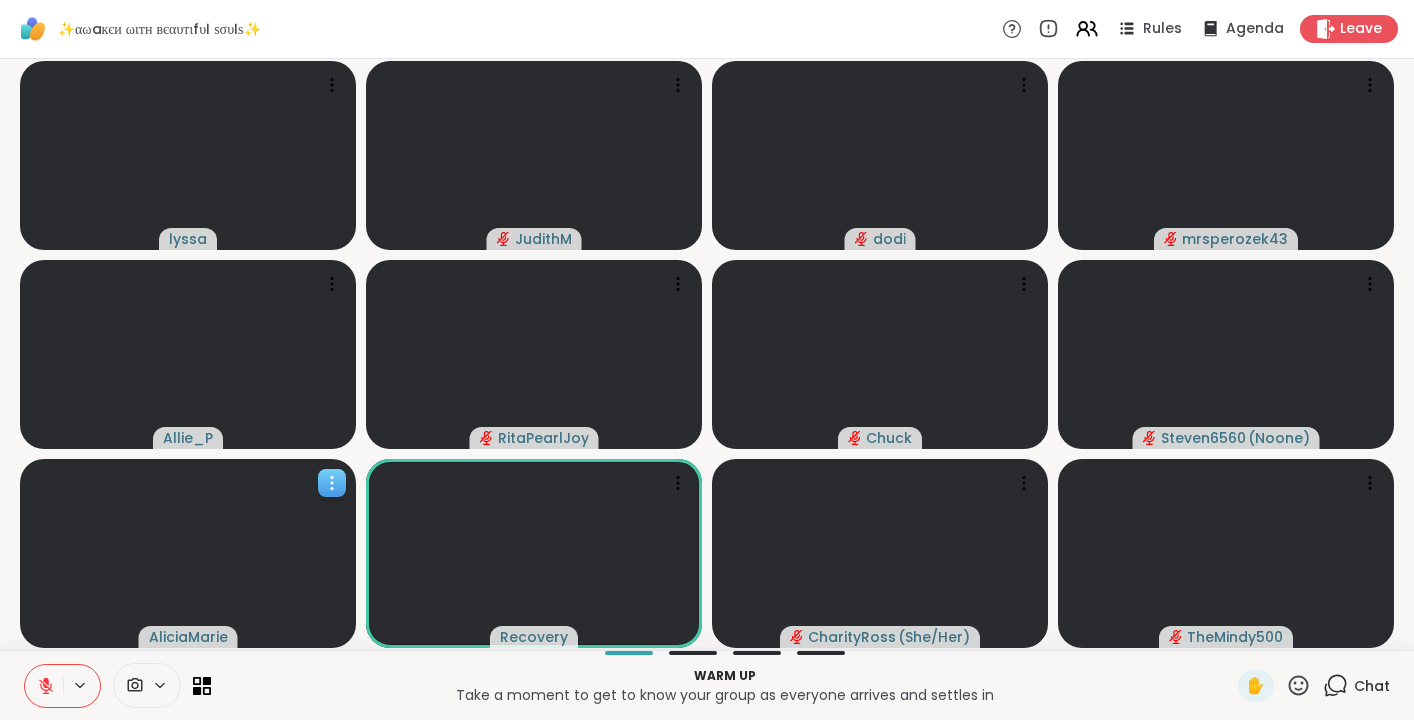 click 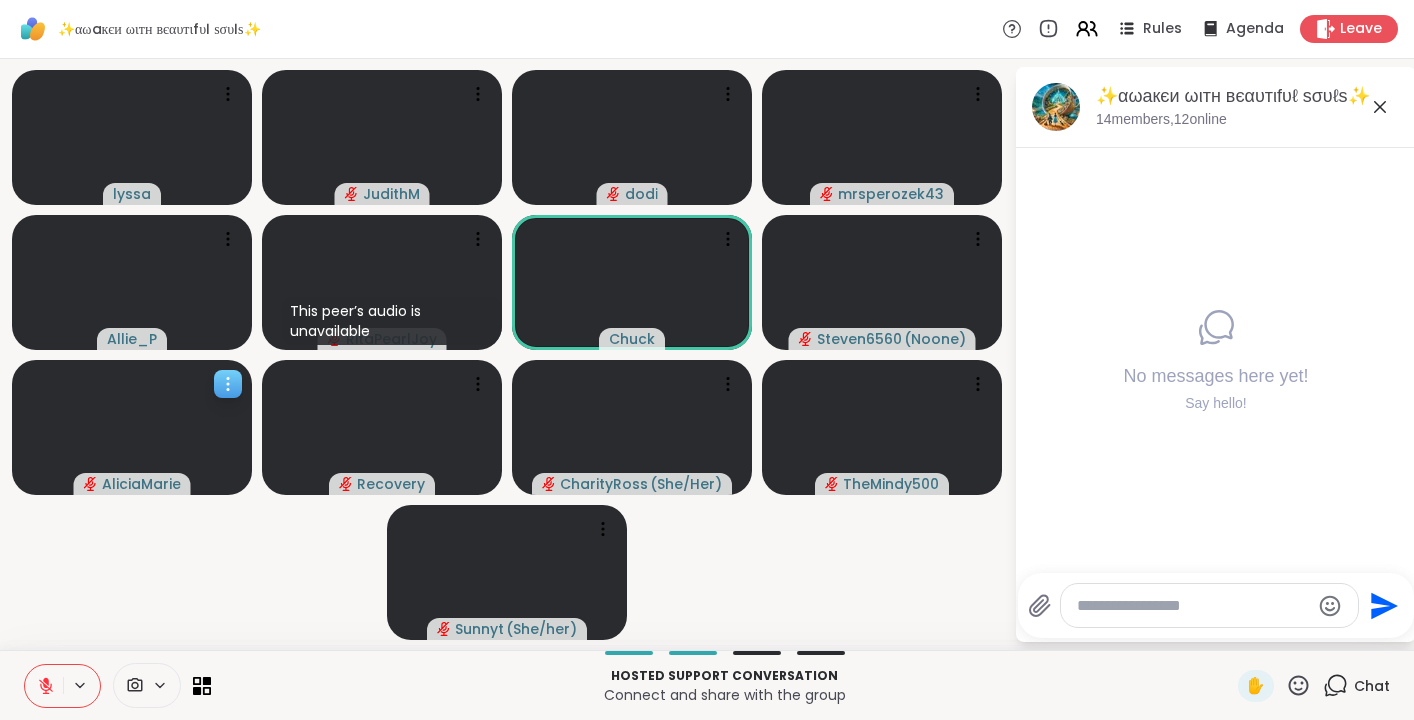 click 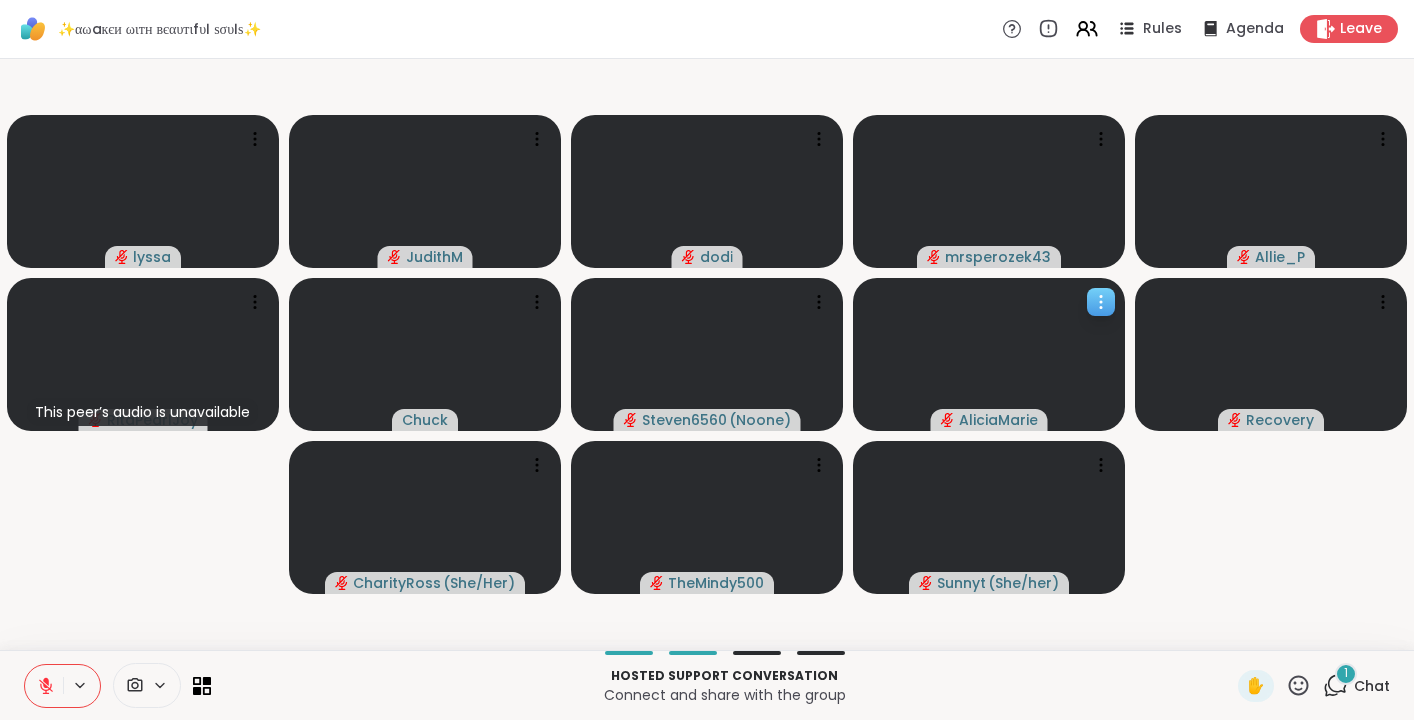 click 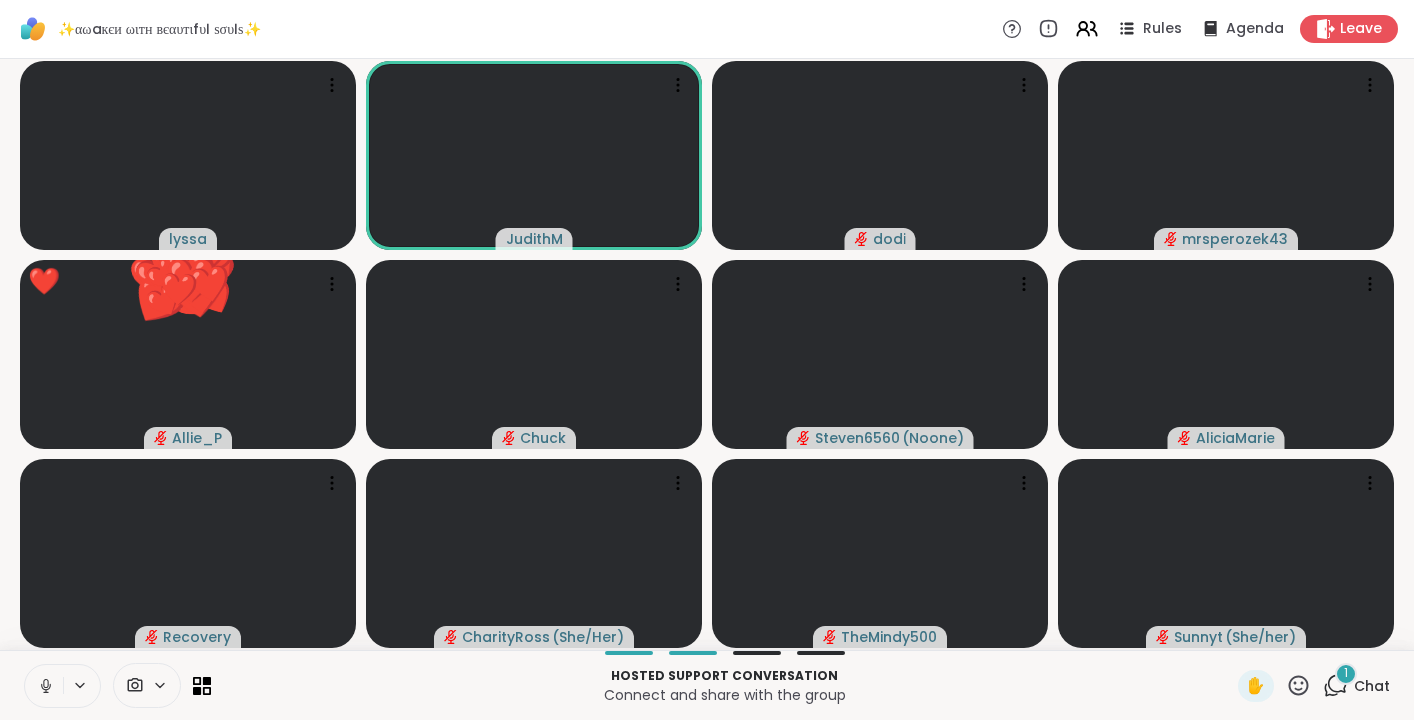 click 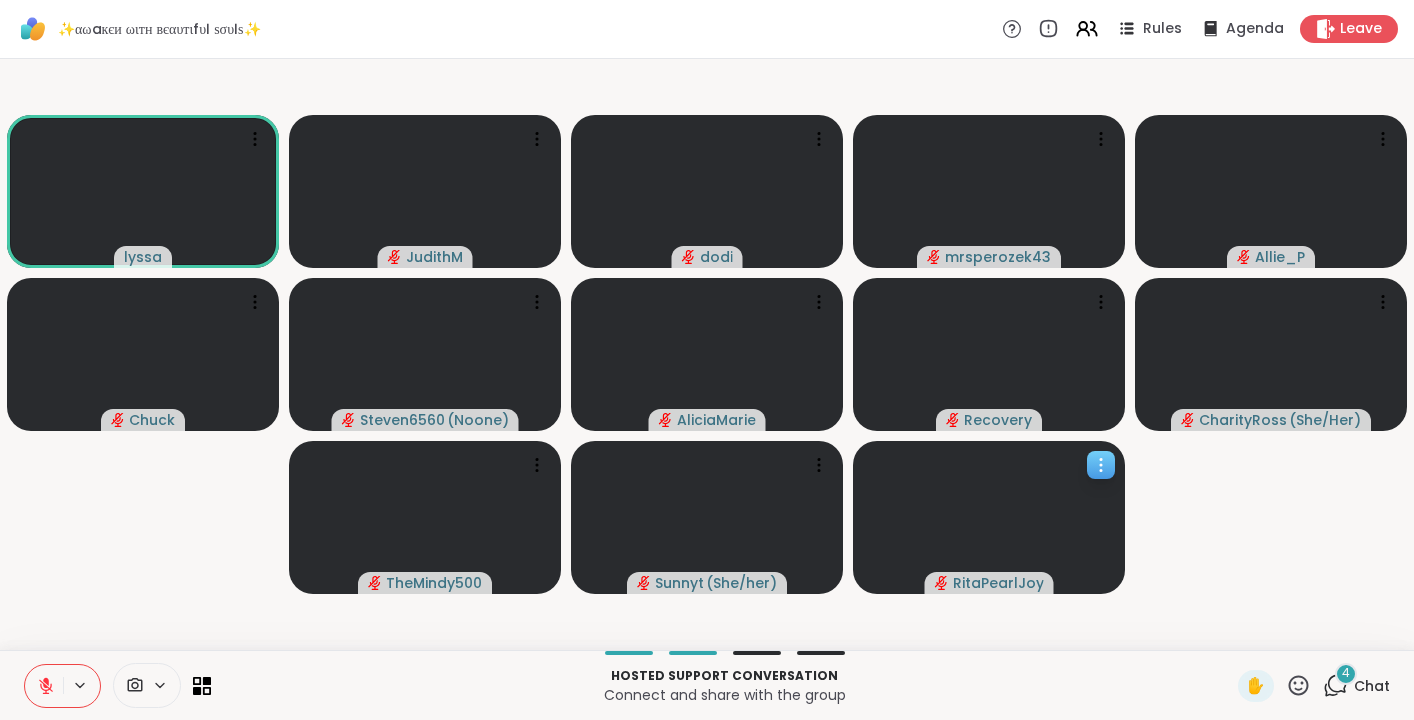 click 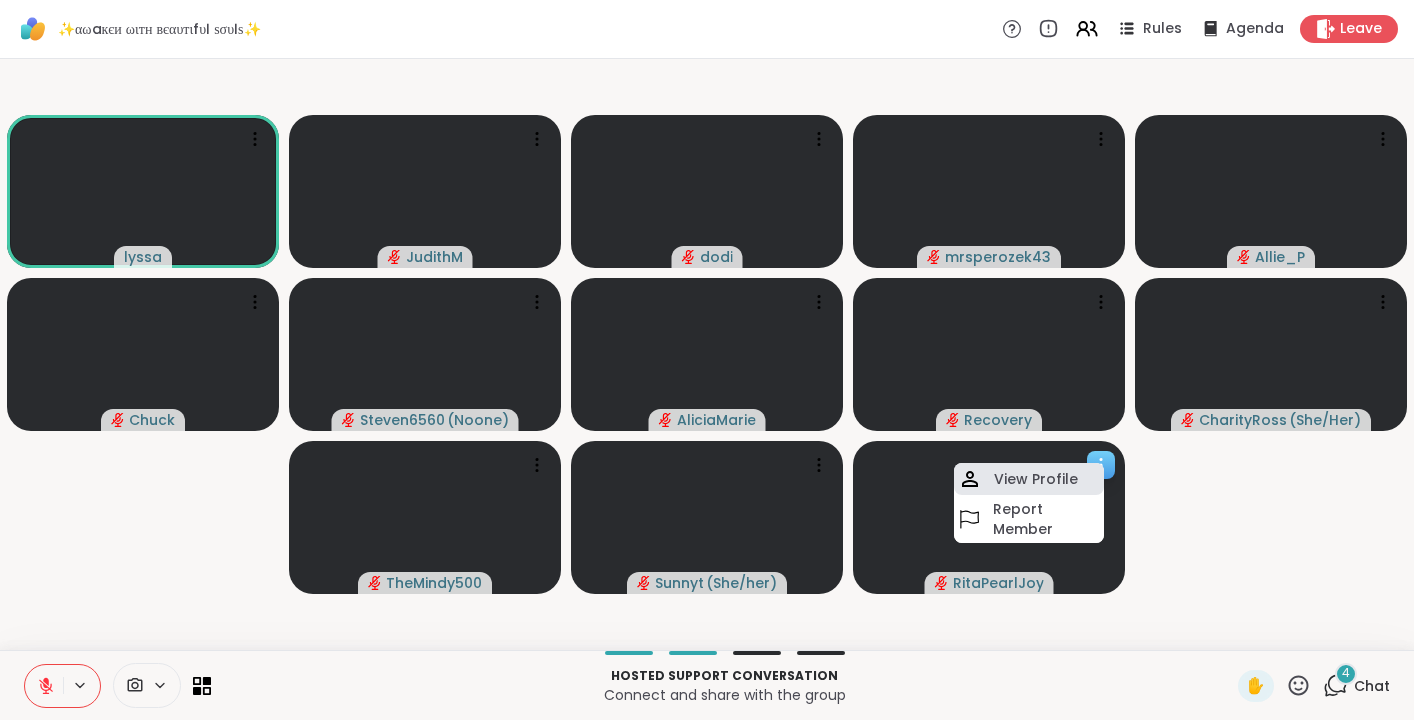 click on "View Profile" at bounding box center [1036, 479] 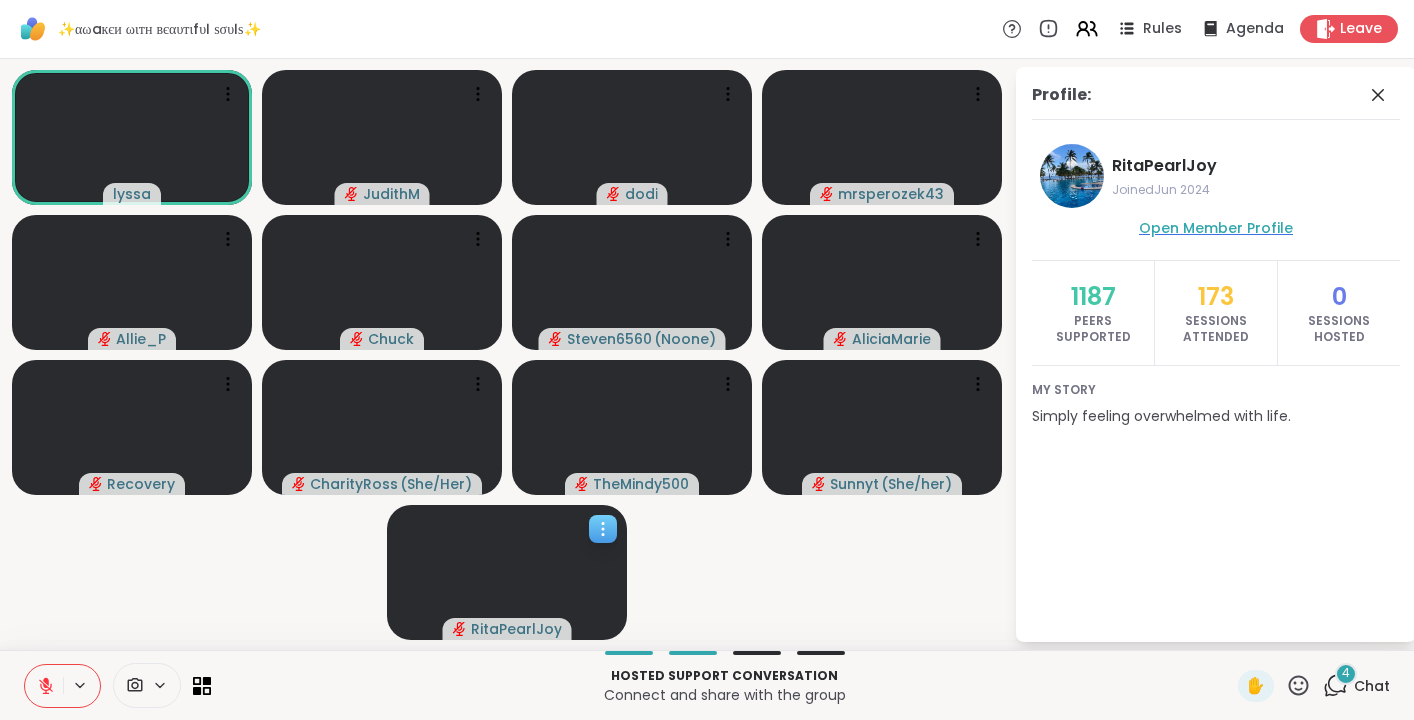 click on "Open Member Profile" at bounding box center (1216, 228) 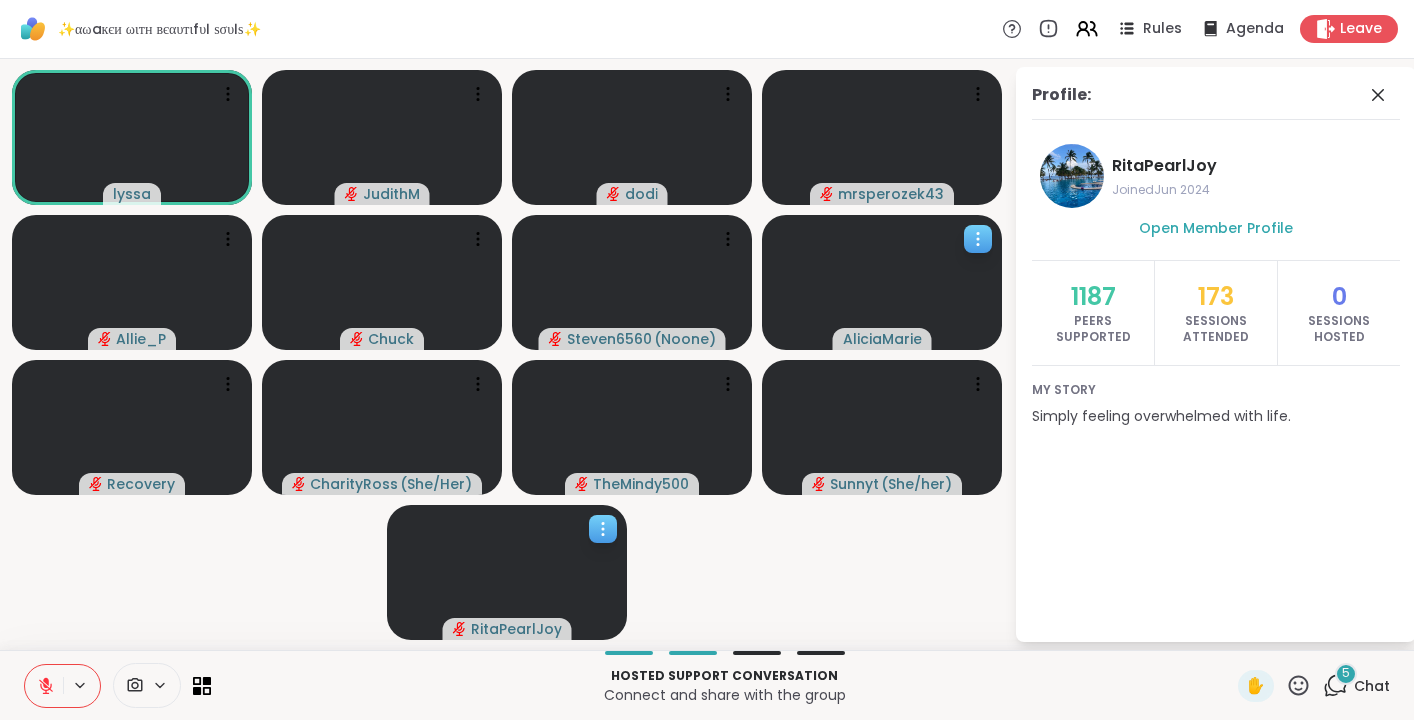 click 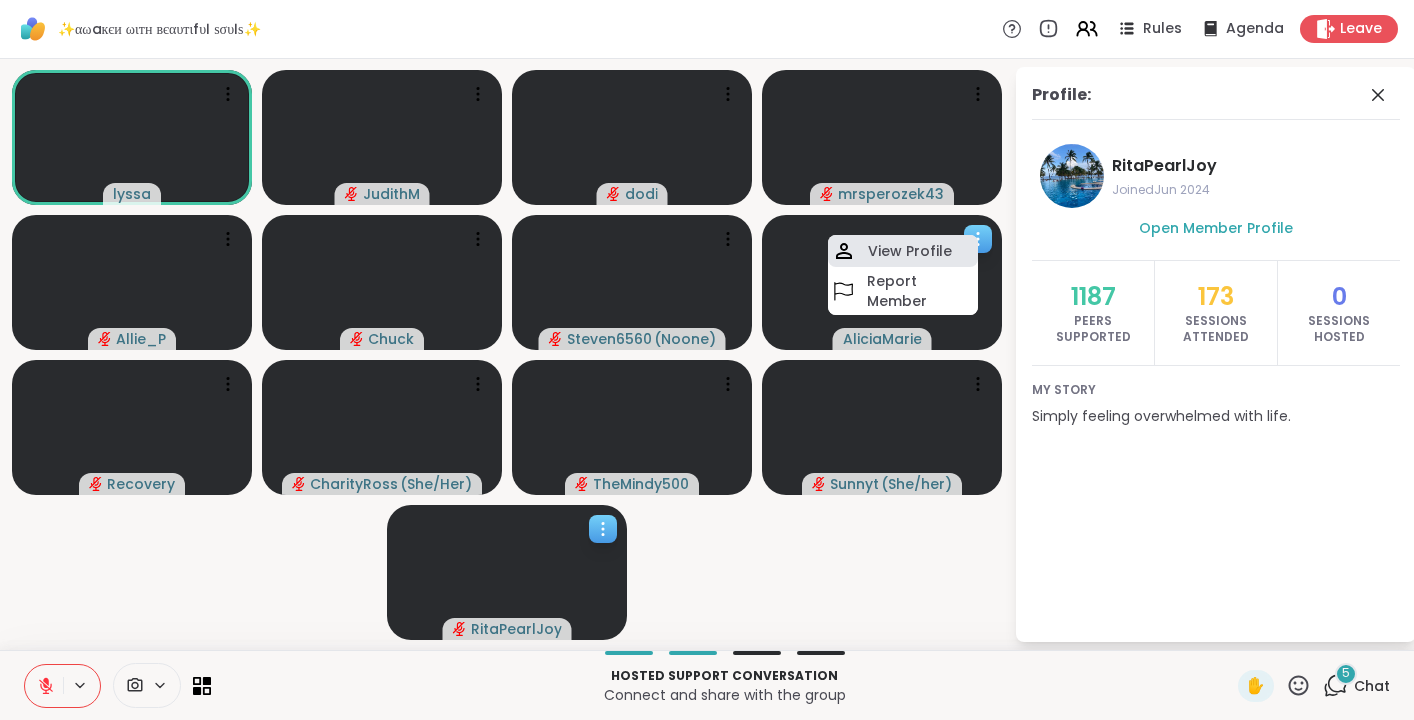 click on "View Profile" at bounding box center (910, 251) 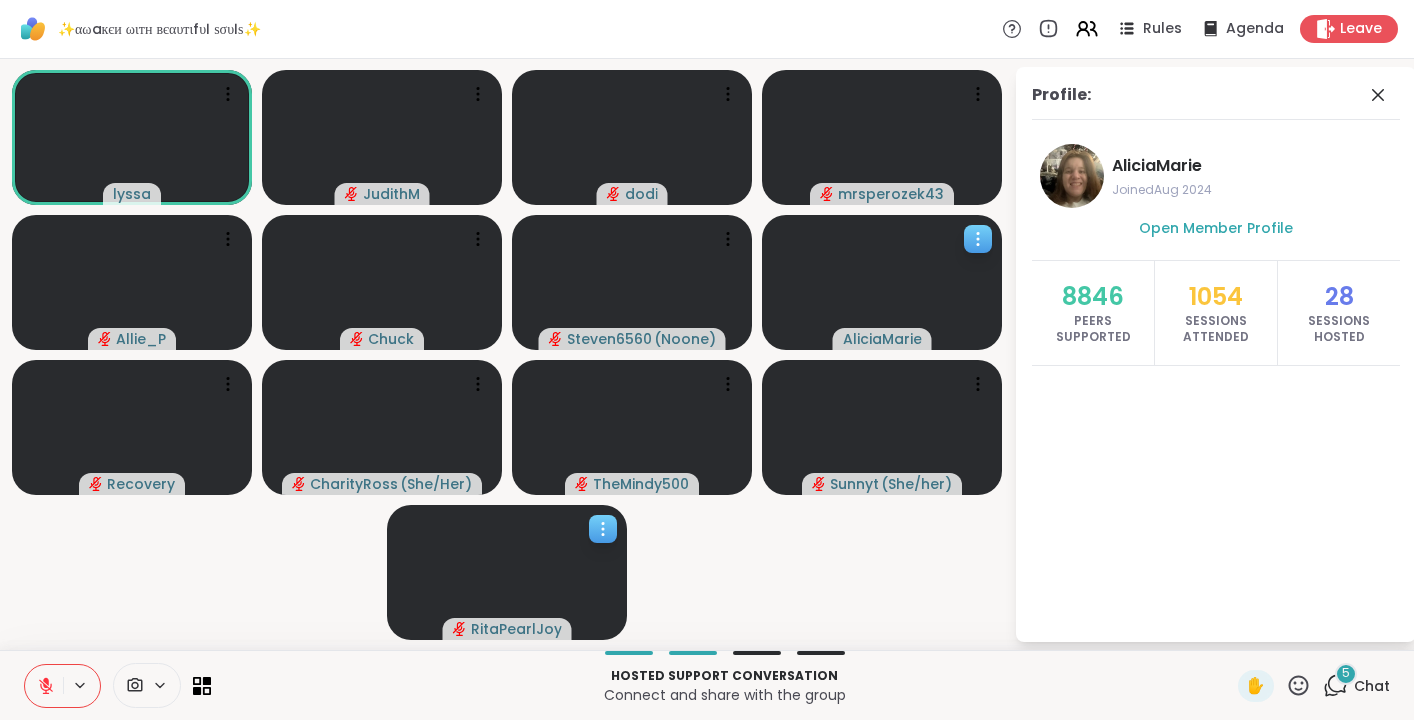 click 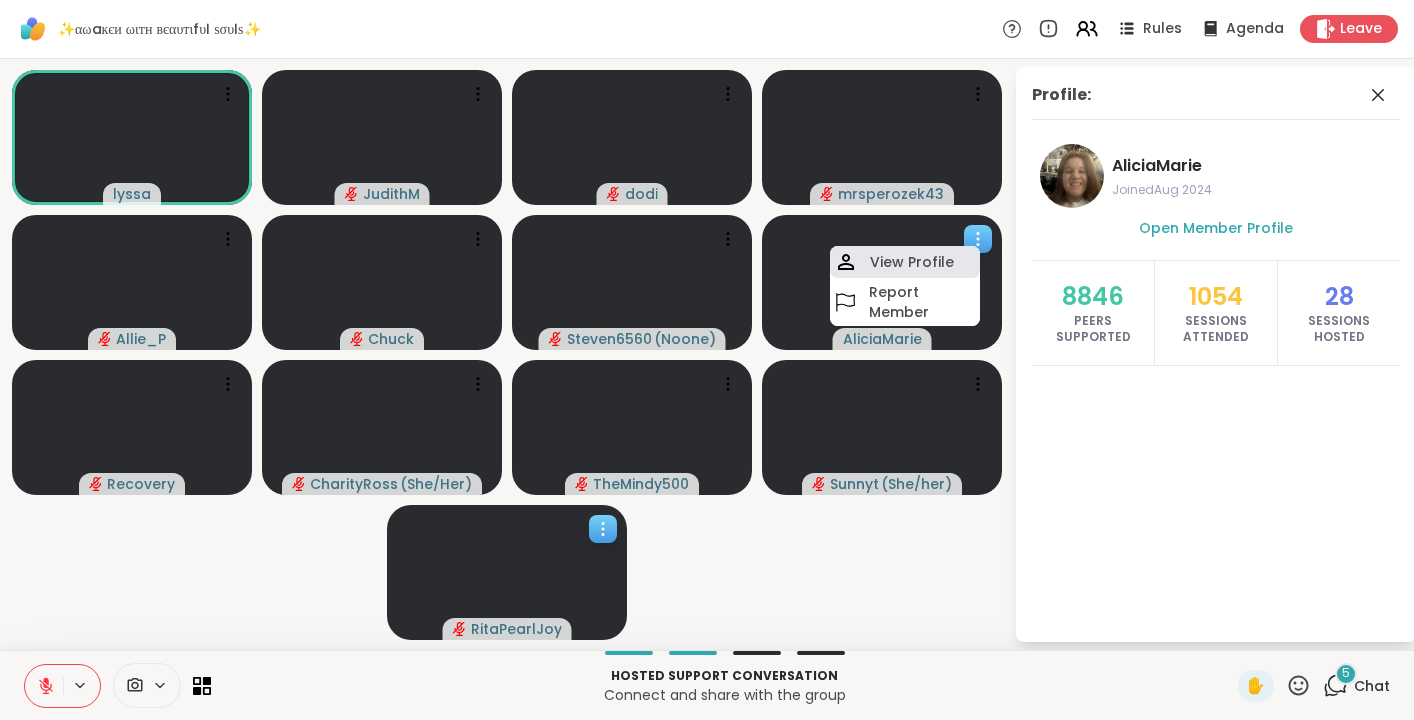 click on "View Profile" at bounding box center (912, 262) 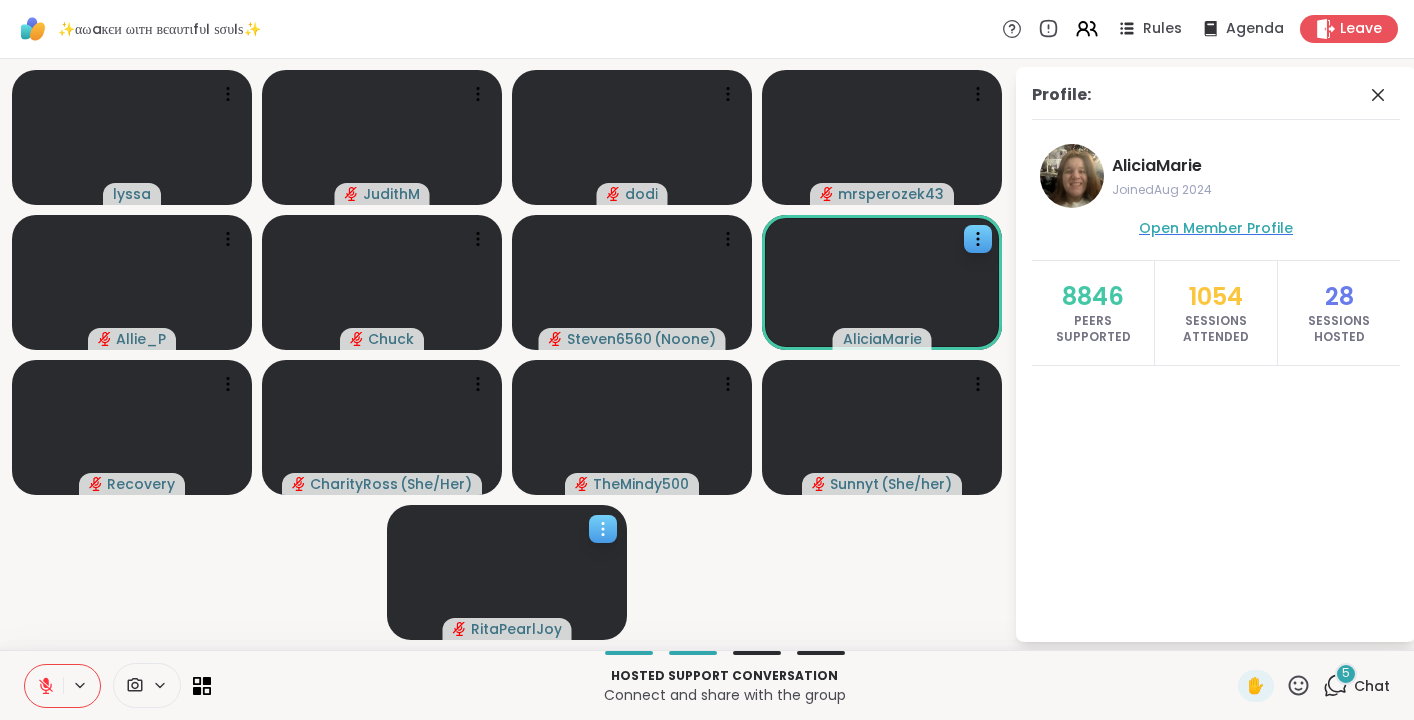 click on "Open Member Profile" at bounding box center [1216, 228] 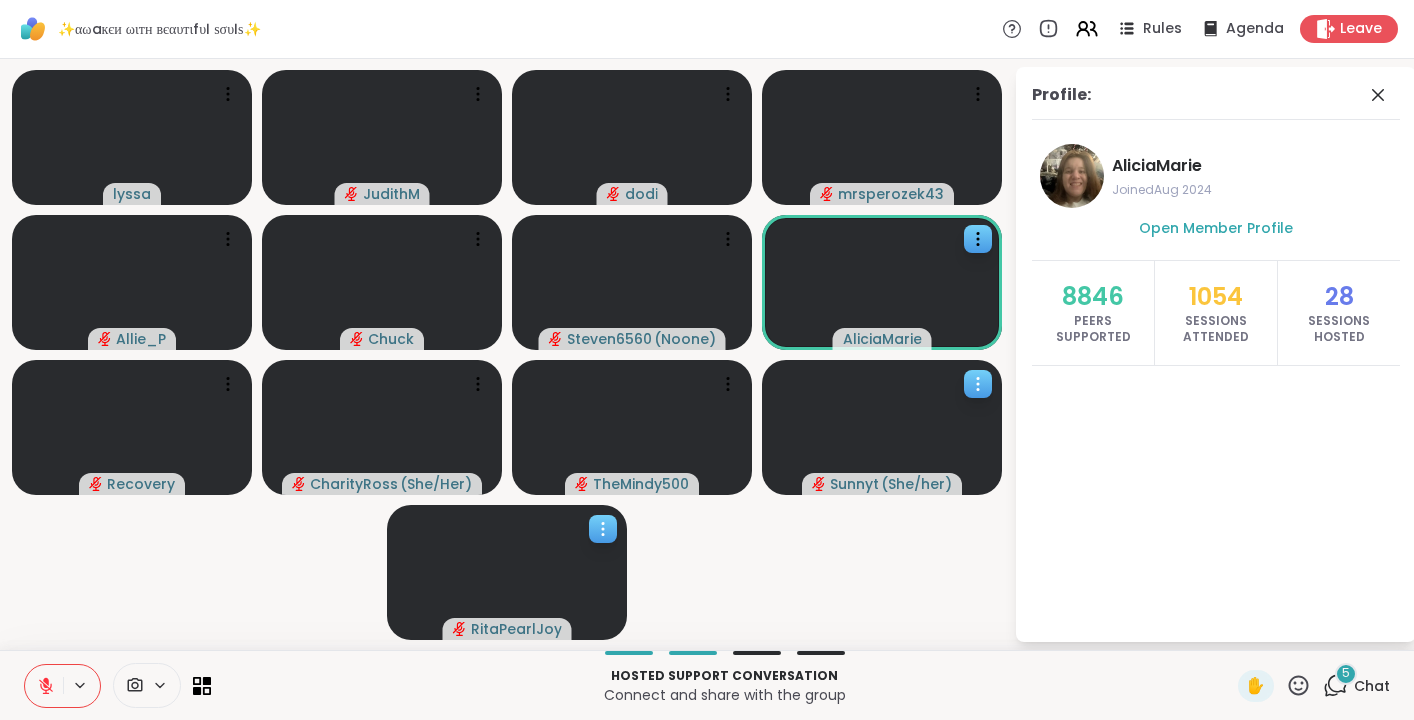 click 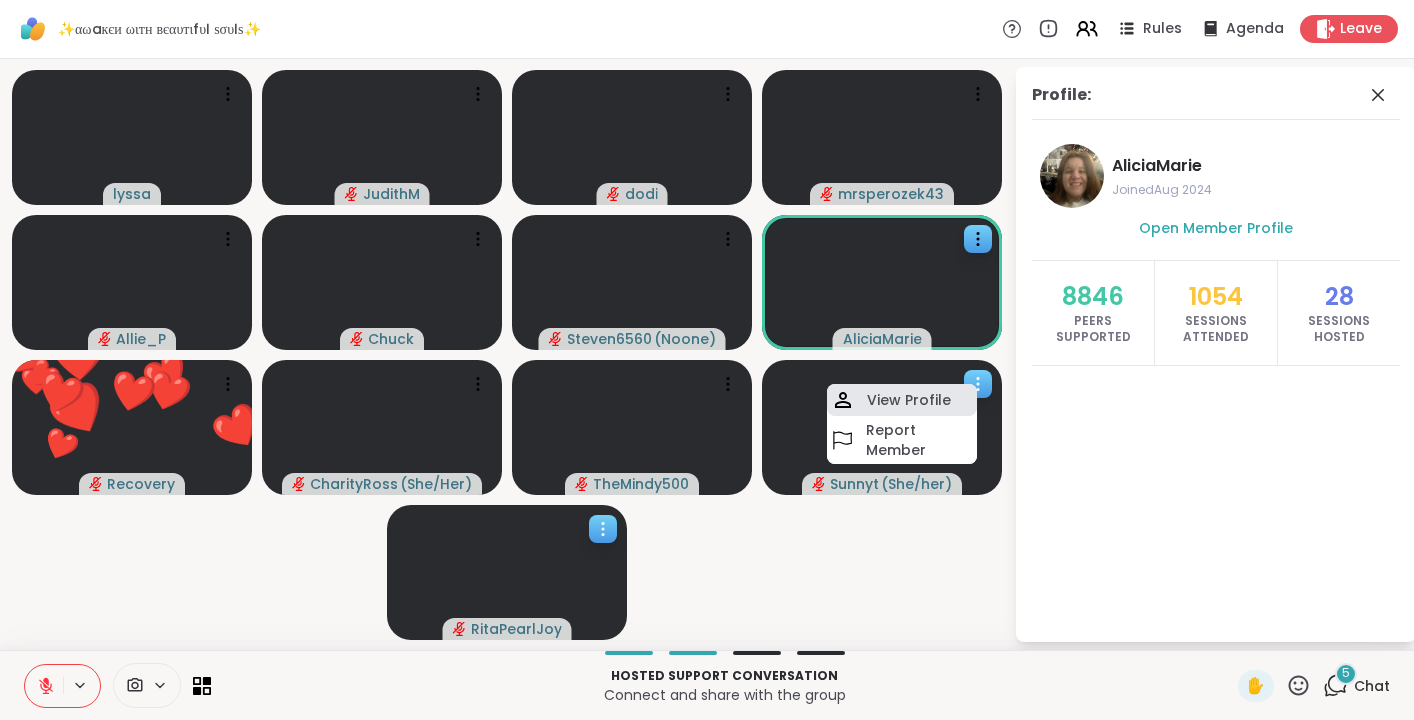click on "View Profile" at bounding box center (909, 400) 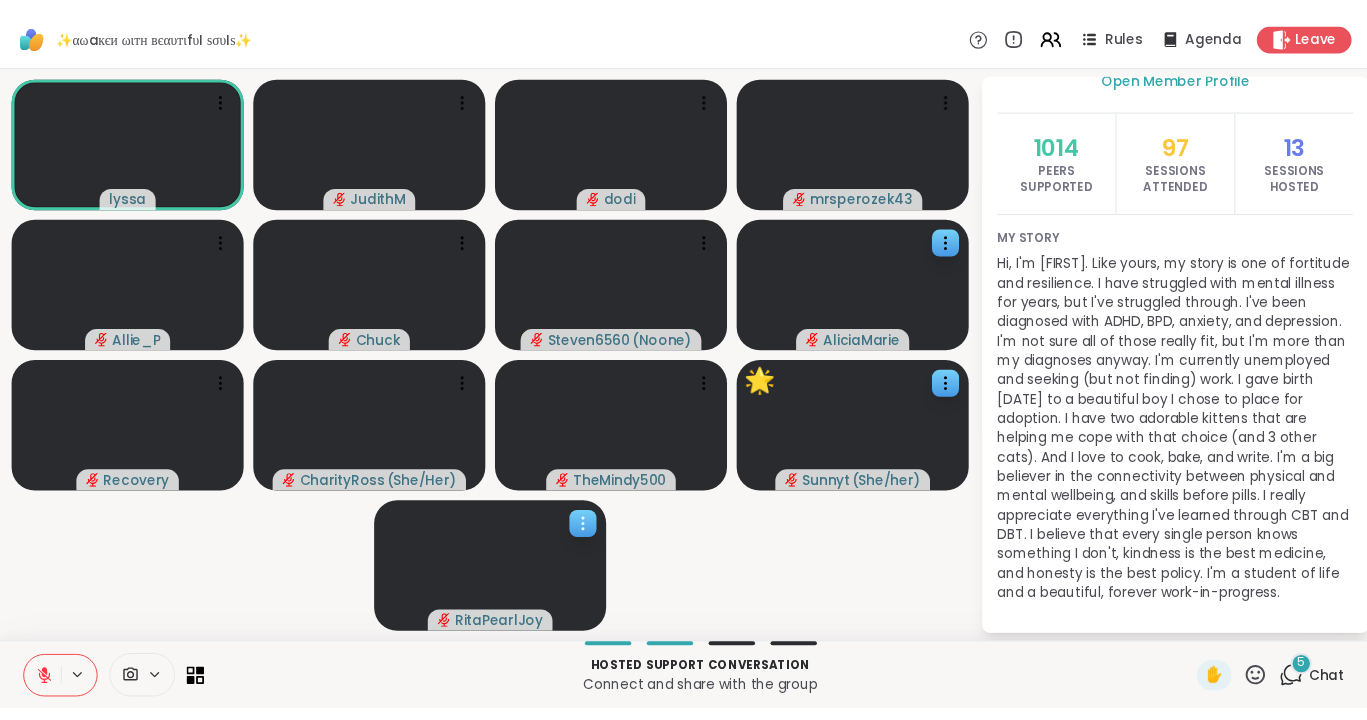 scroll, scrollTop: 0, scrollLeft: 0, axis: both 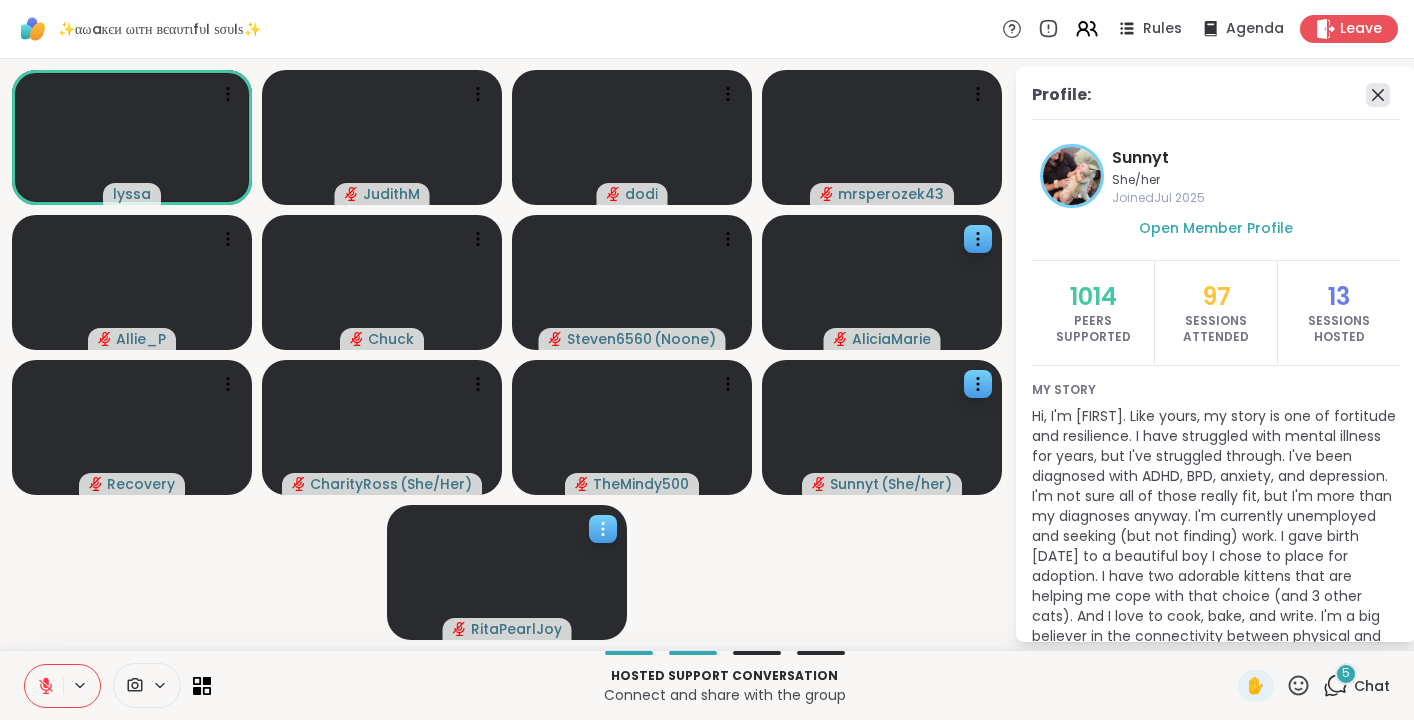 click 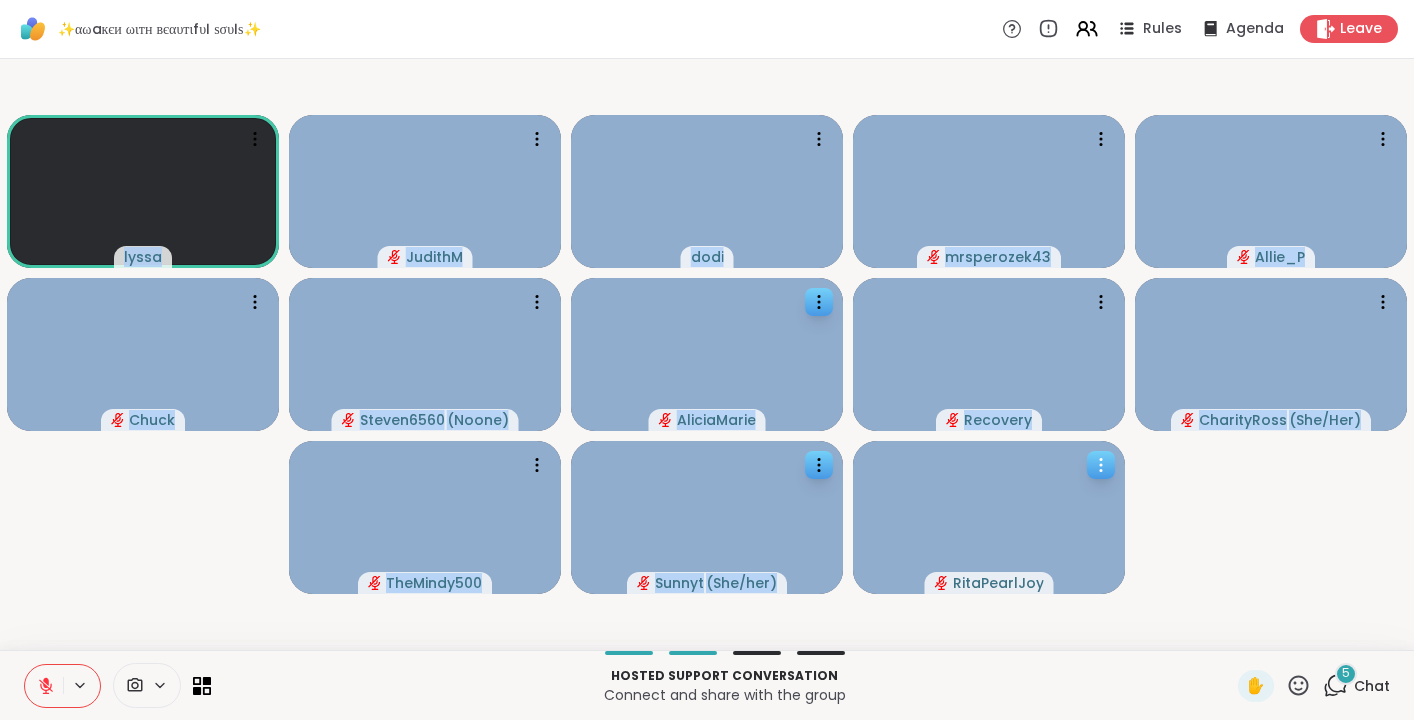 drag, startPoint x: 1407, startPoint y: 416, endPoint x: 875, endPoint y: 451, distance: 533.1501 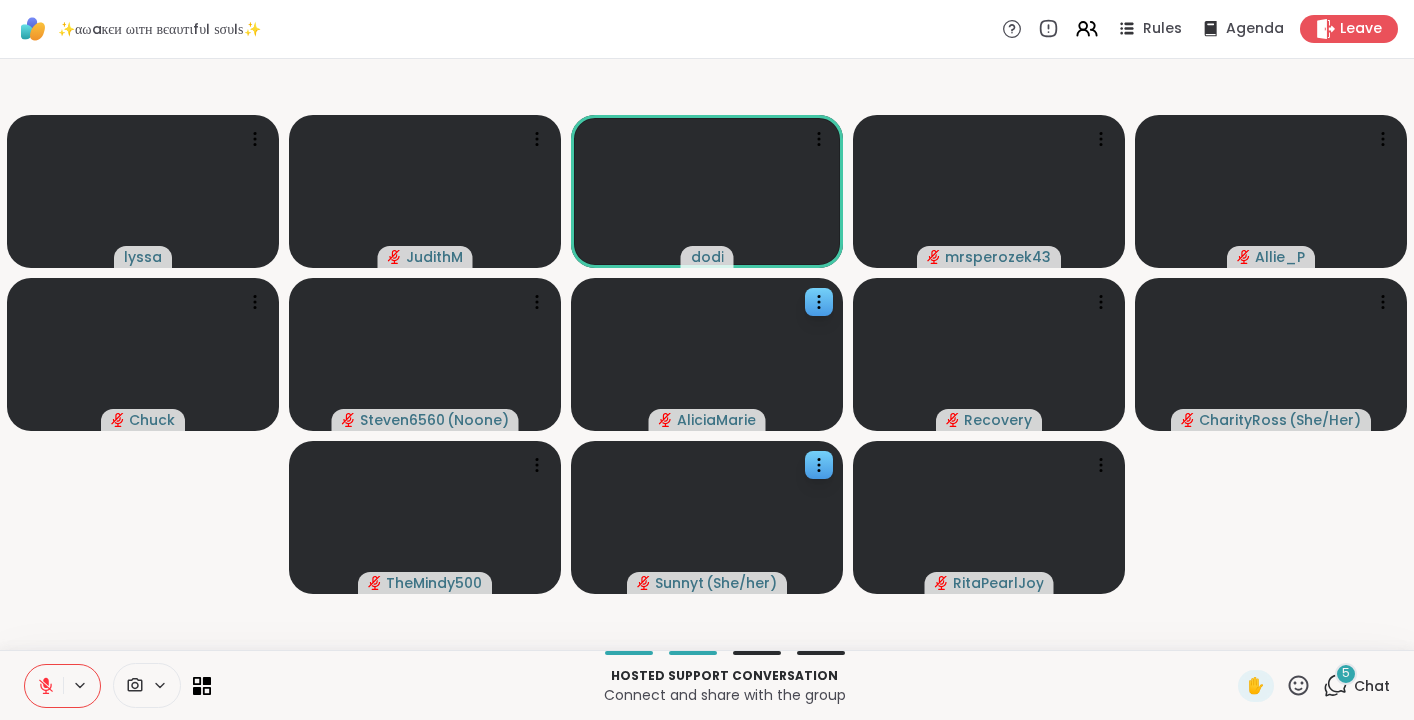 click on "lyssa JudithM dodi mrsperozek43 Allie_P Chuck Steven6560 ( Noone ) AliciaMarie Recovery CharityRoss ( She/Her ) TheMindy500 Sunnyt ( She/her ) RitaPearlJoy" at bounding box center (707, 354) 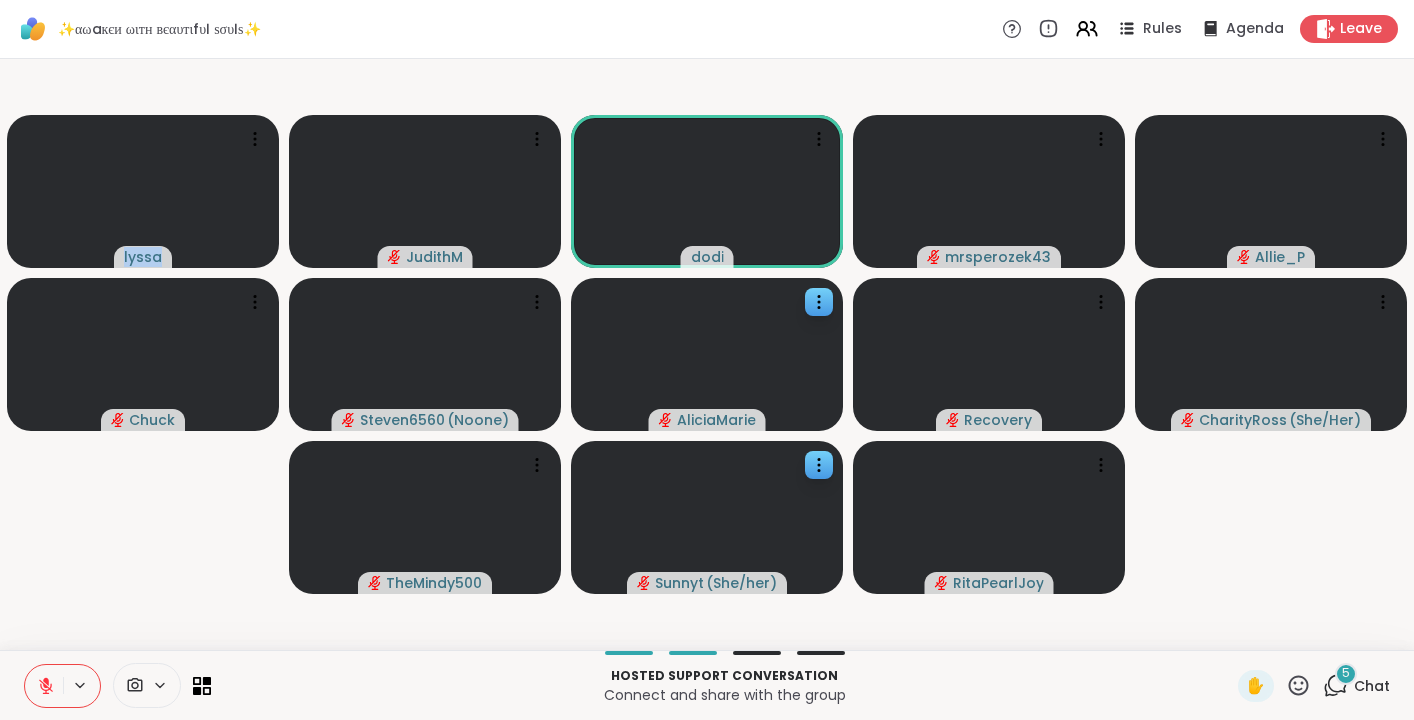 click on "lyssa JudithM dodi mrsperozek43 Allie_P Chuck Steven6560 ( Noone ) AliciaMarie Recovery CharityRoss ( She/Her ) TheMindy500 Sunnyt ( She/her ) RitaPearlJoy" at bounding box center [707, 354] 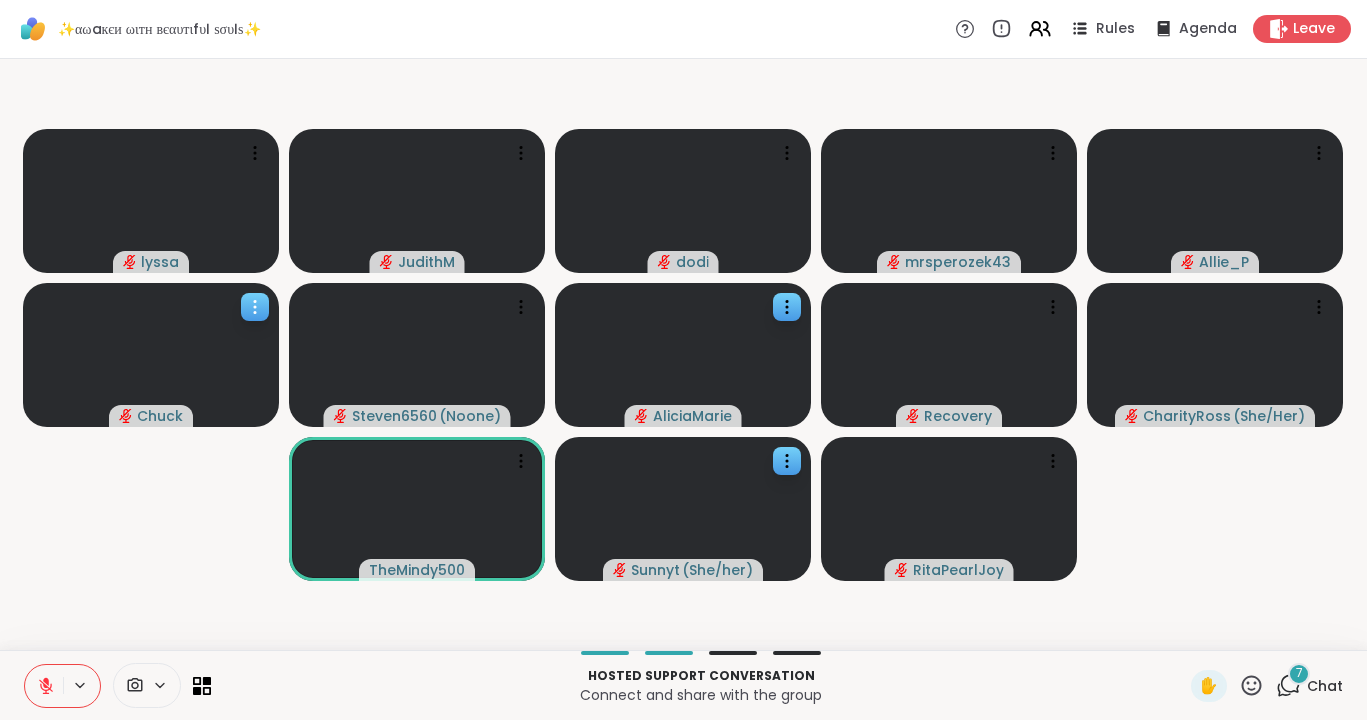 click 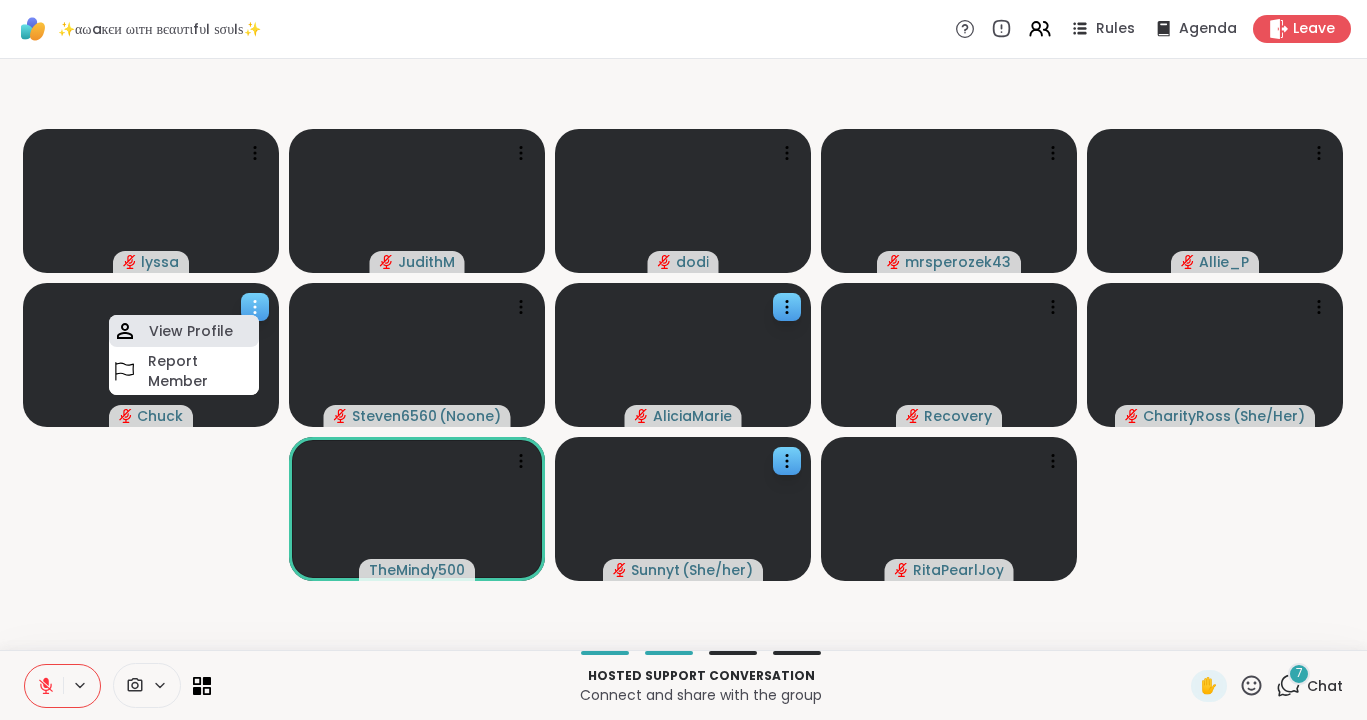 click on "View Profile" at bounding box center [191, 331] 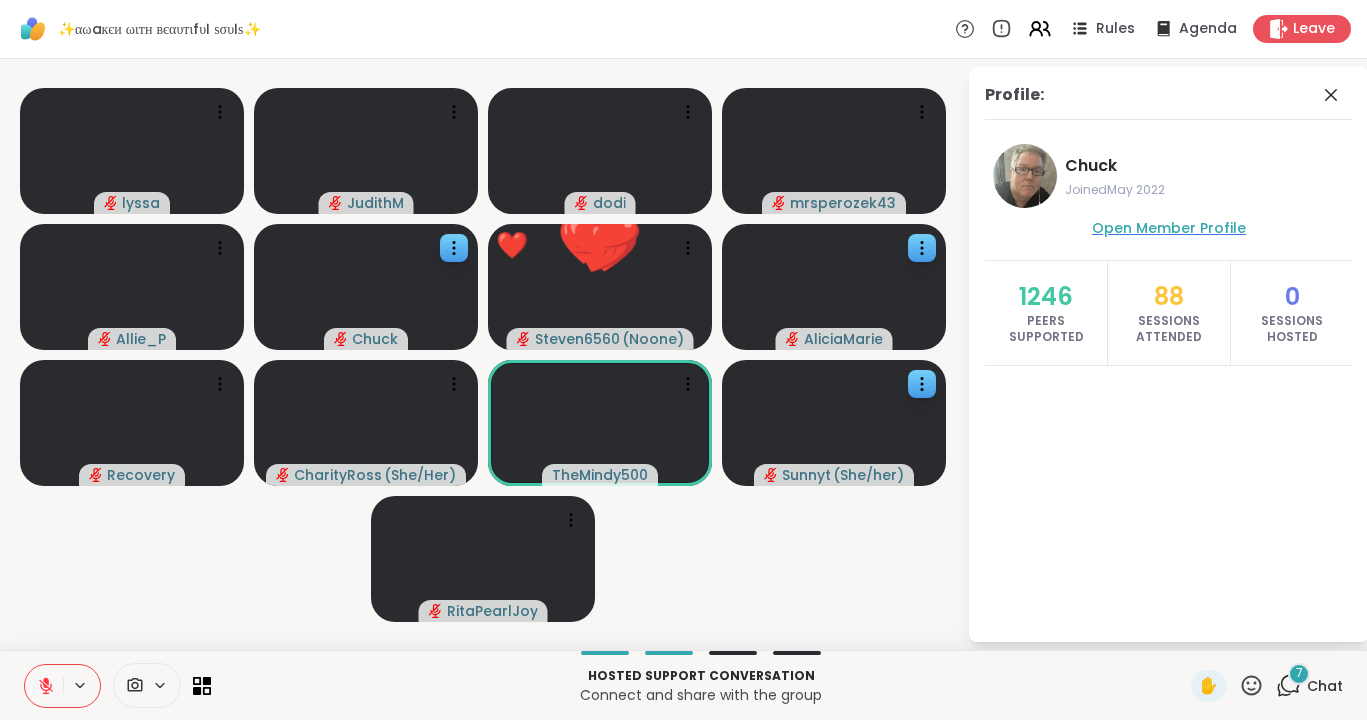 click on "Open Member Profile" at bounding box center (1169, 228) 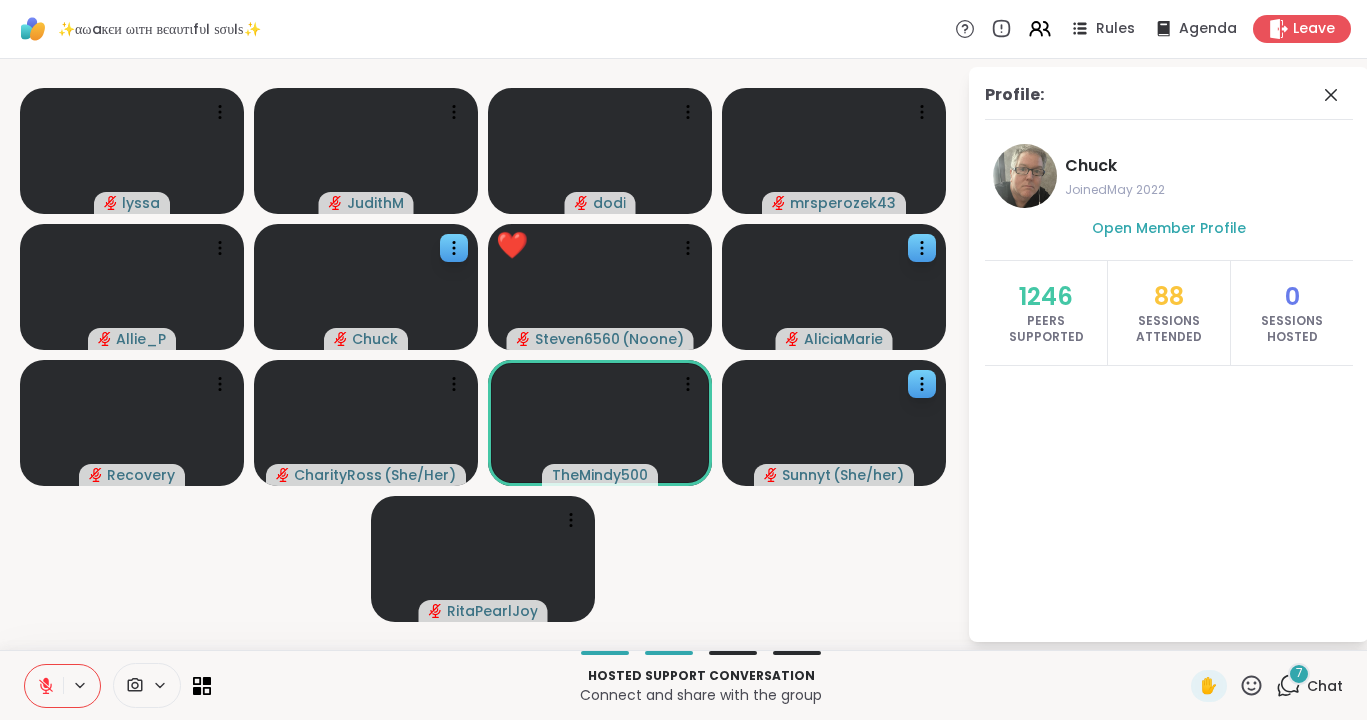 click 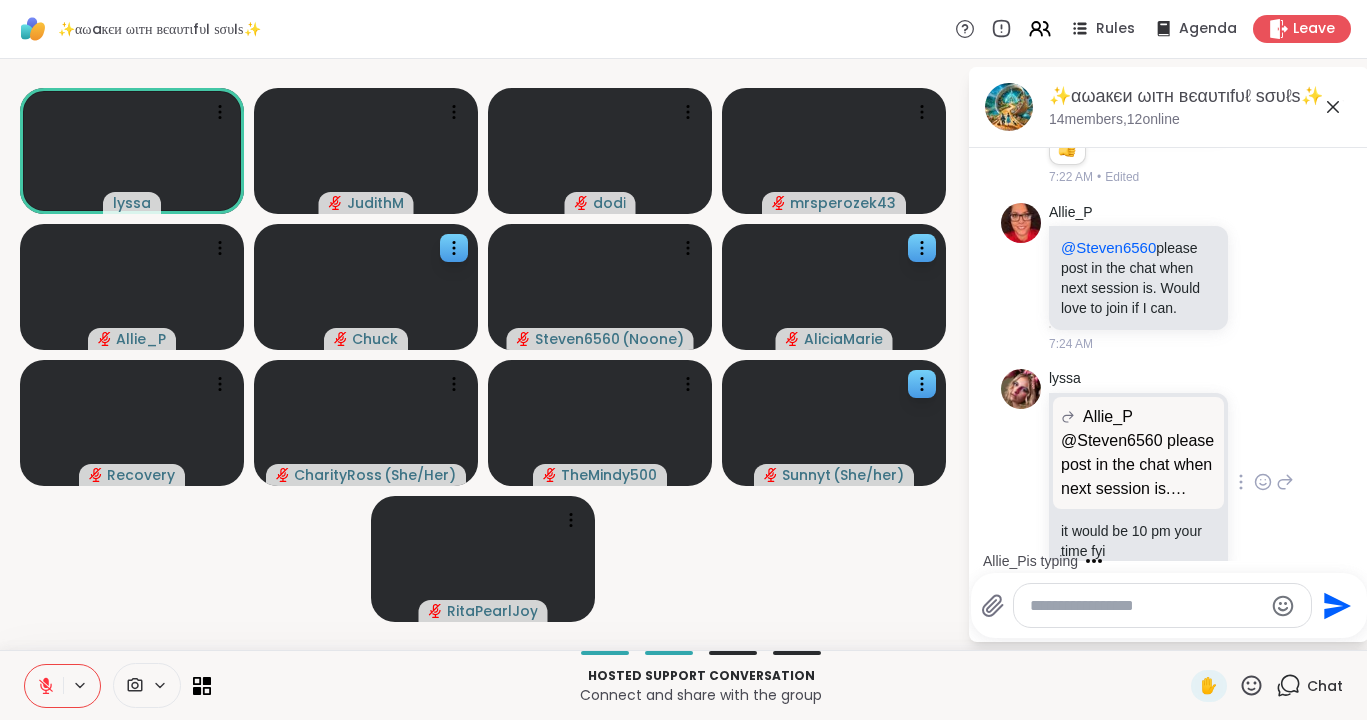 scroll, scrollTop: 1130, scrollLeft: 0, axis: vertical 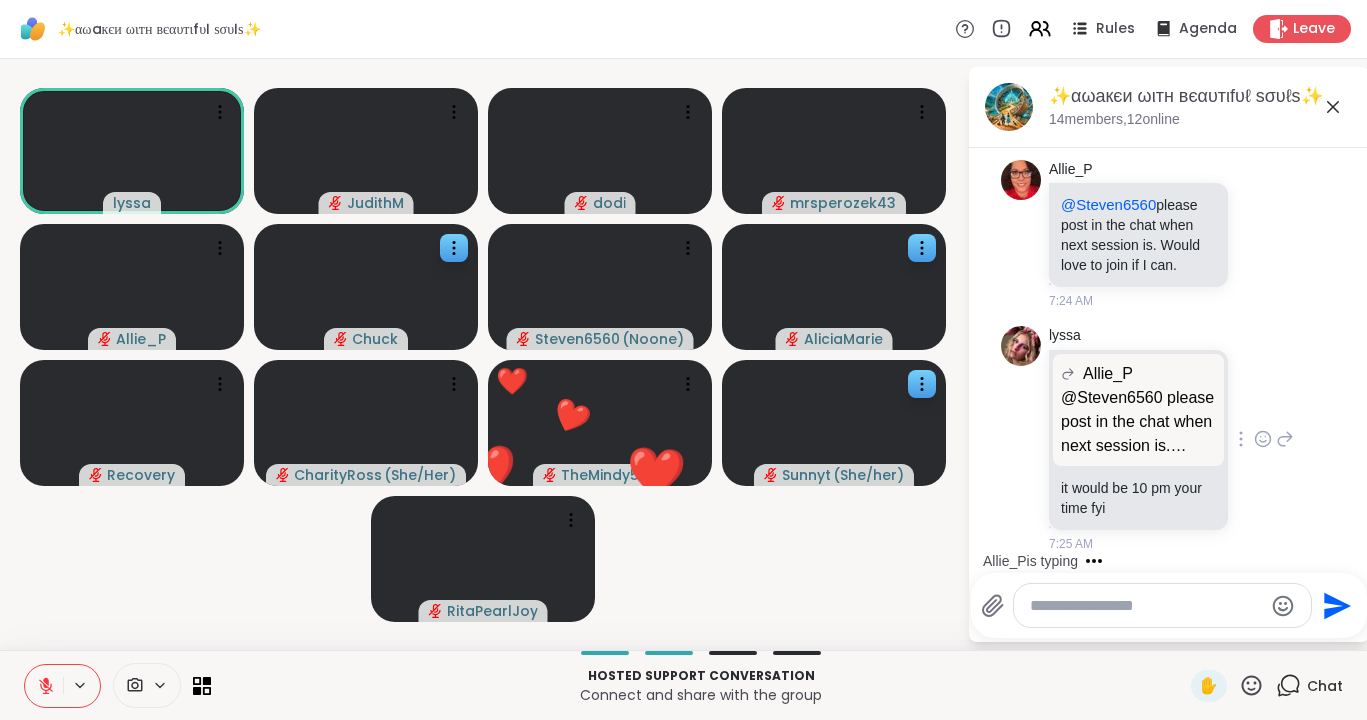 click on "@Steven6560 please post in the chat when next session is. Would love to join if I can." at bounding box center [1138, 422] 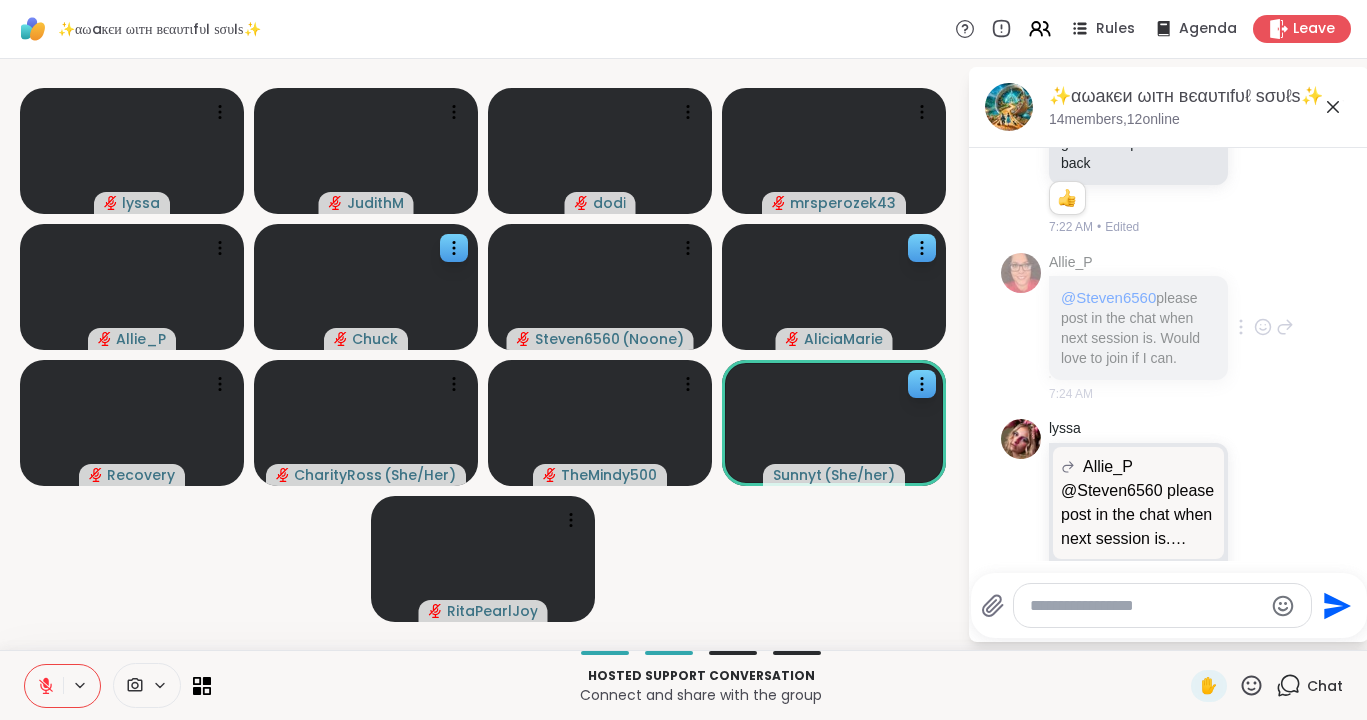 scroll, scrollTop: 1015, scrollLeft: 0, axis: vertical 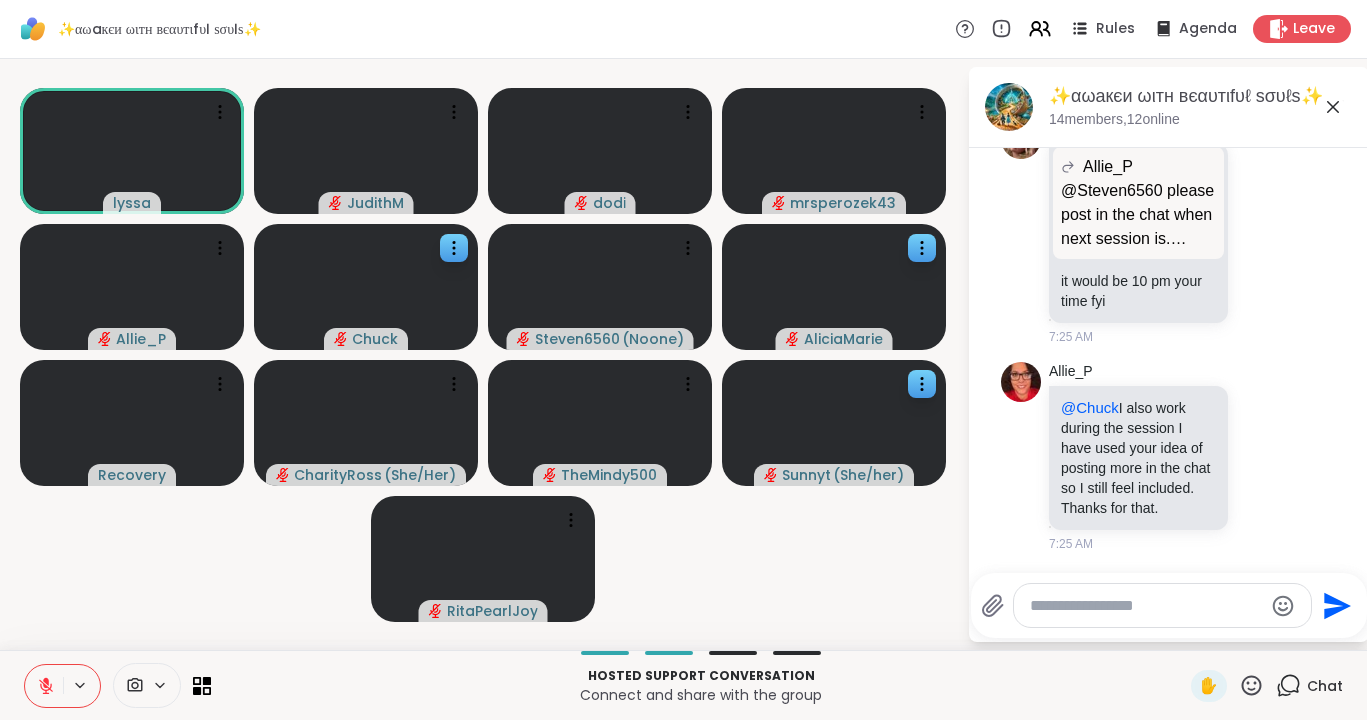 click 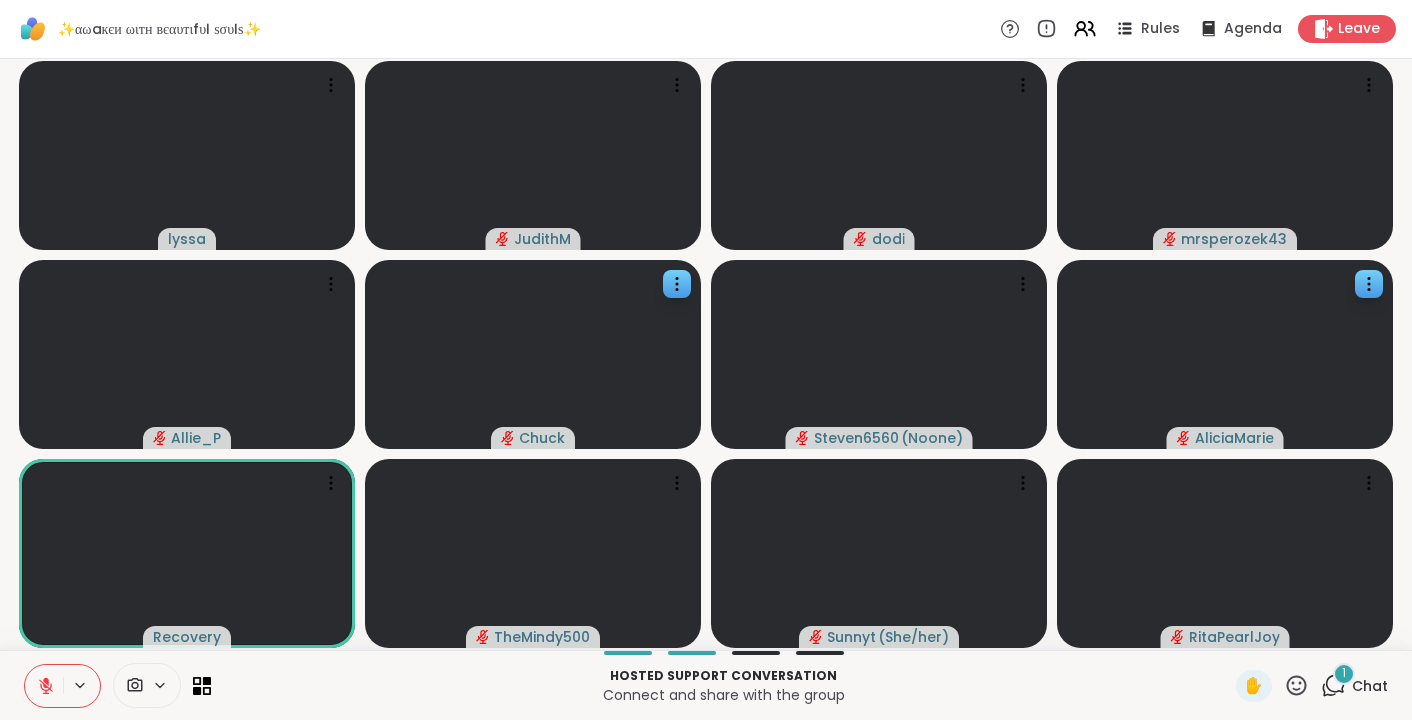 click on "1" at bounding box center [1344, 674] 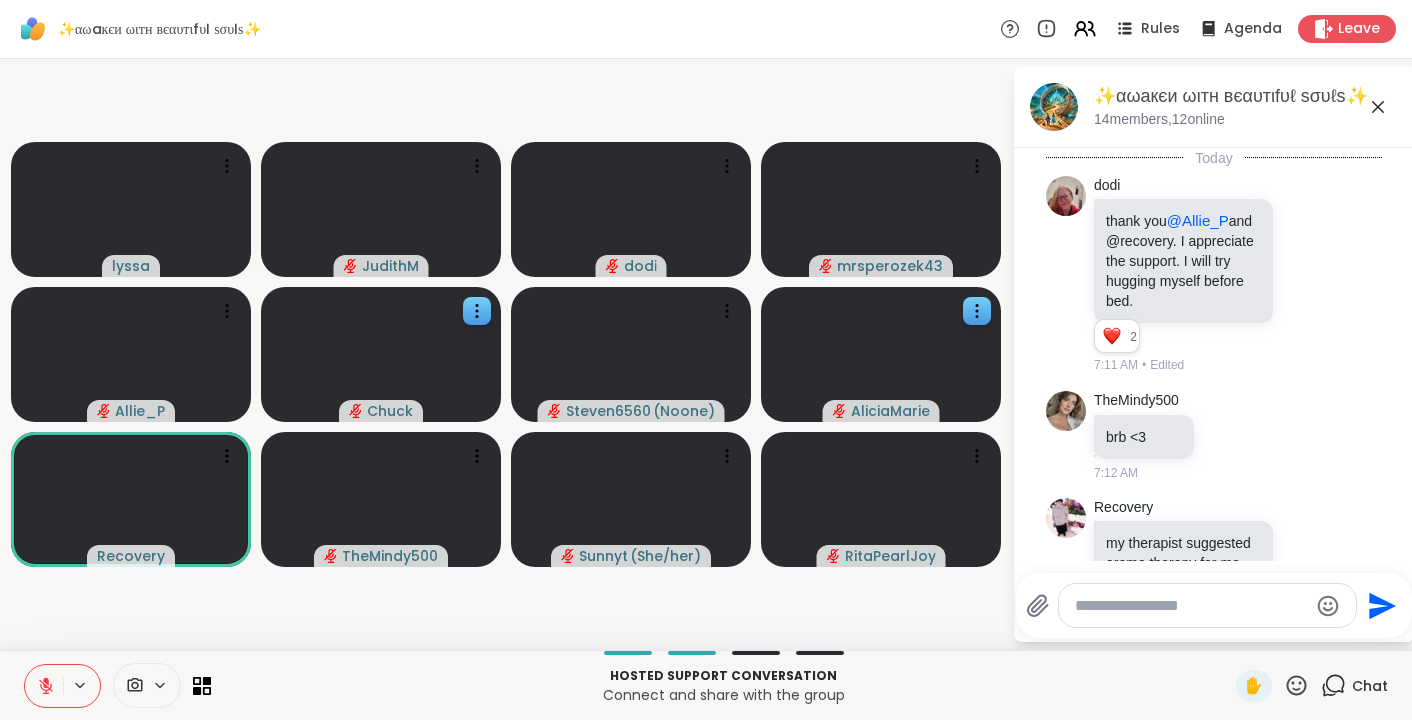 scroll, scrollTop: 1680, scrollLeft: 0, axis: vertical 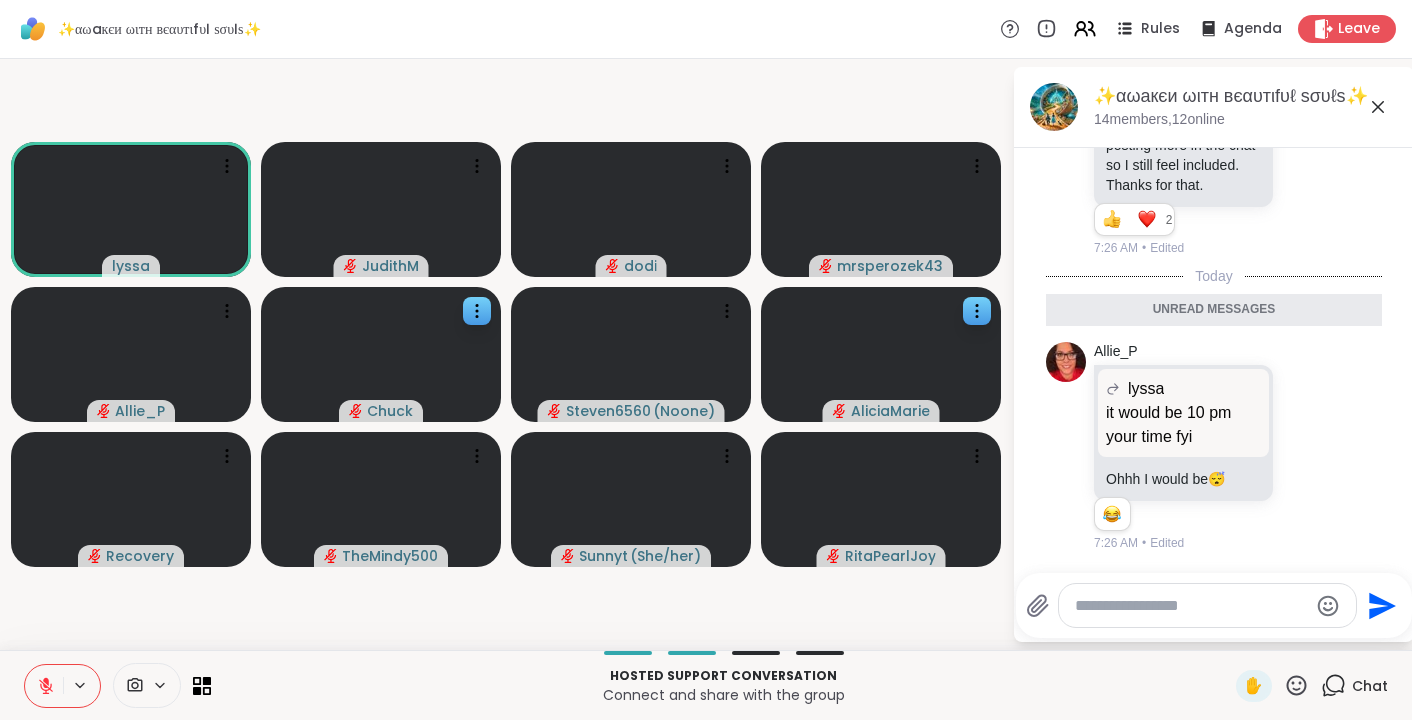 click 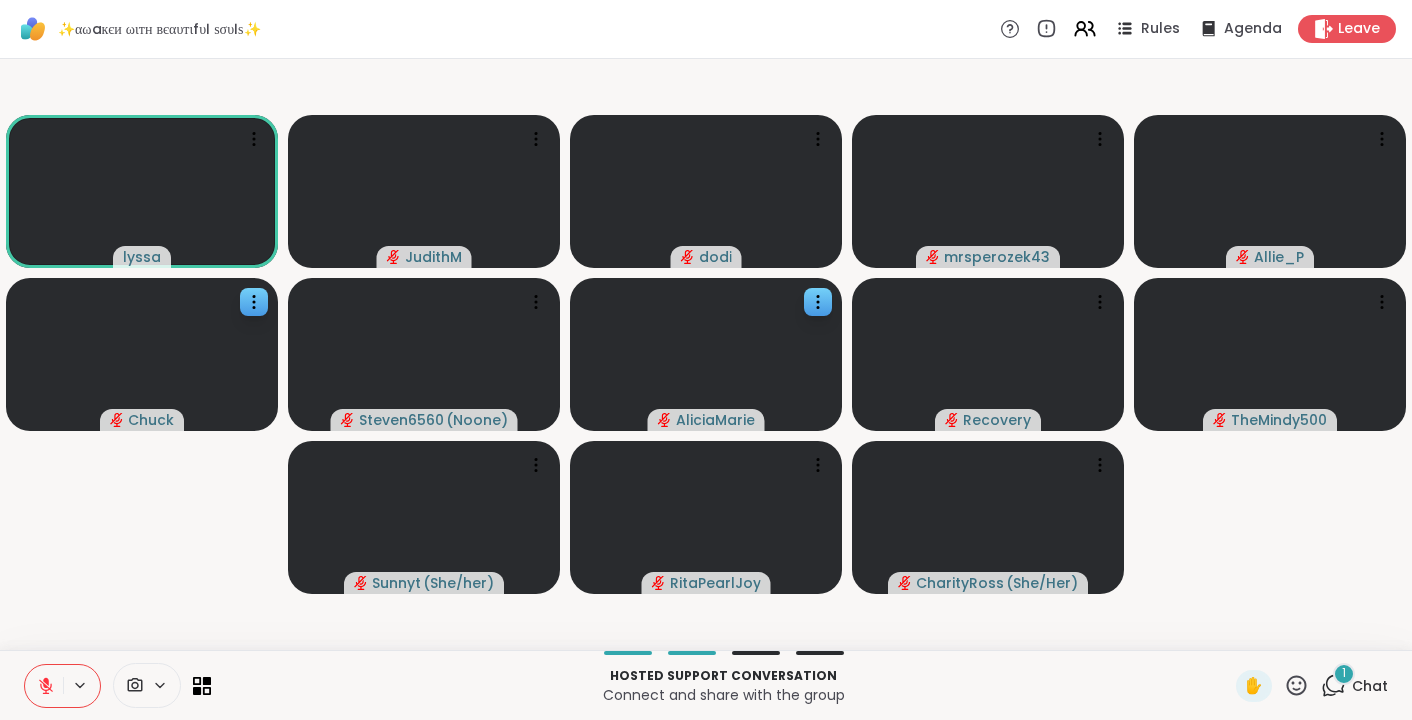 click 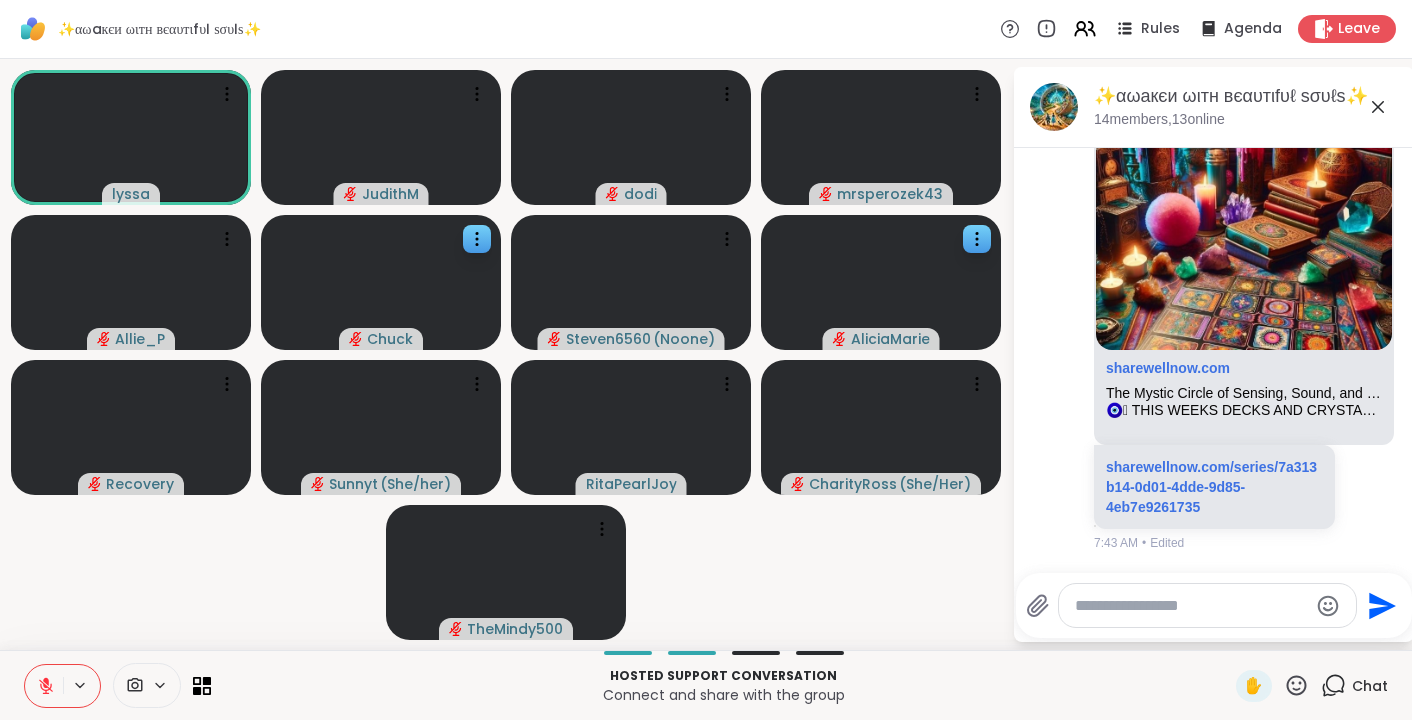 scroll, scrollTop: 5765, scrollLeft: 0, axis: vertical 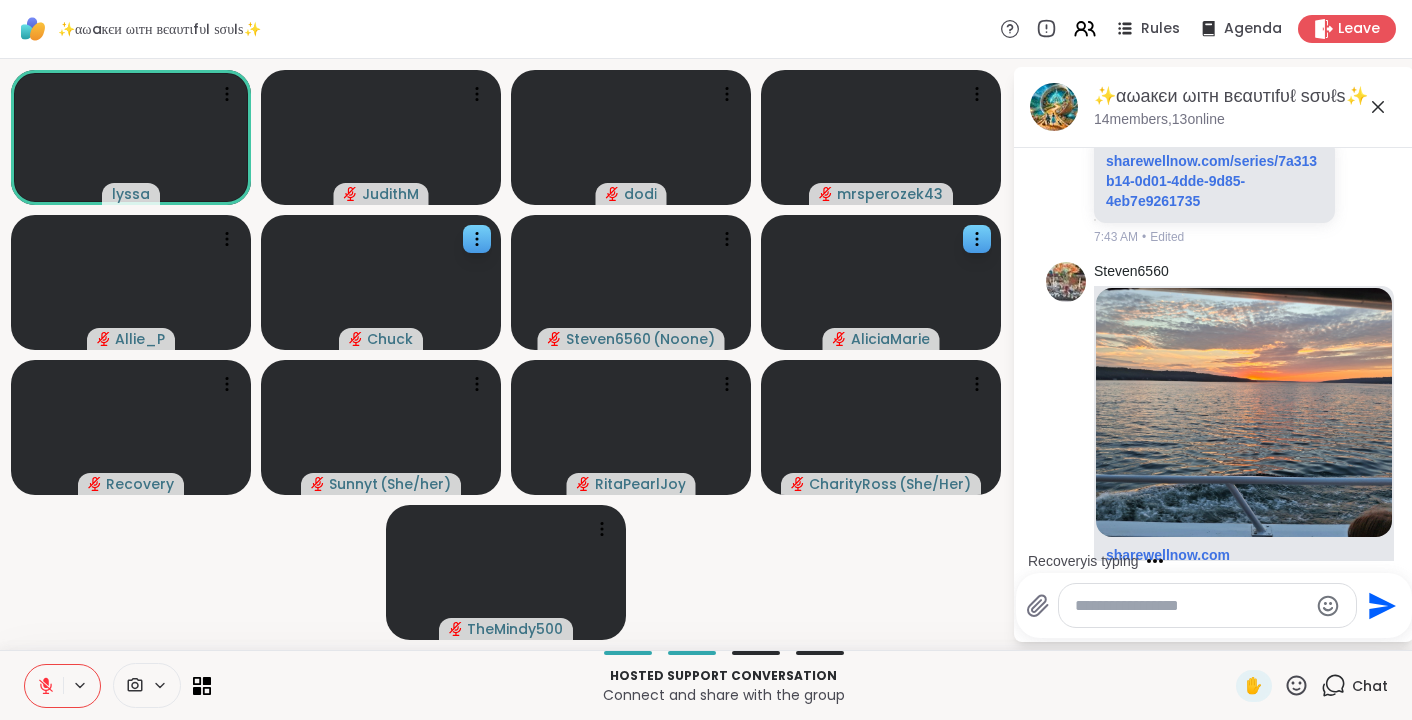 click 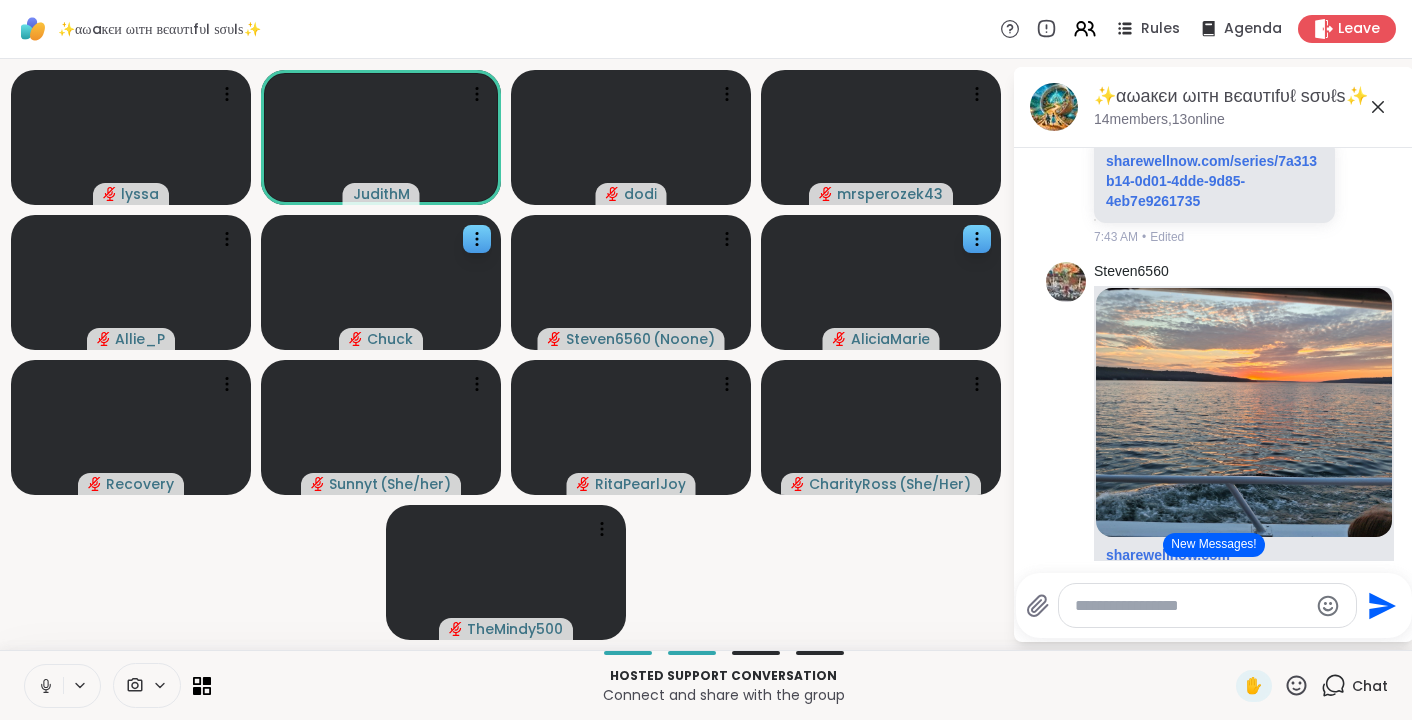 click at bounding box center [44, 686] 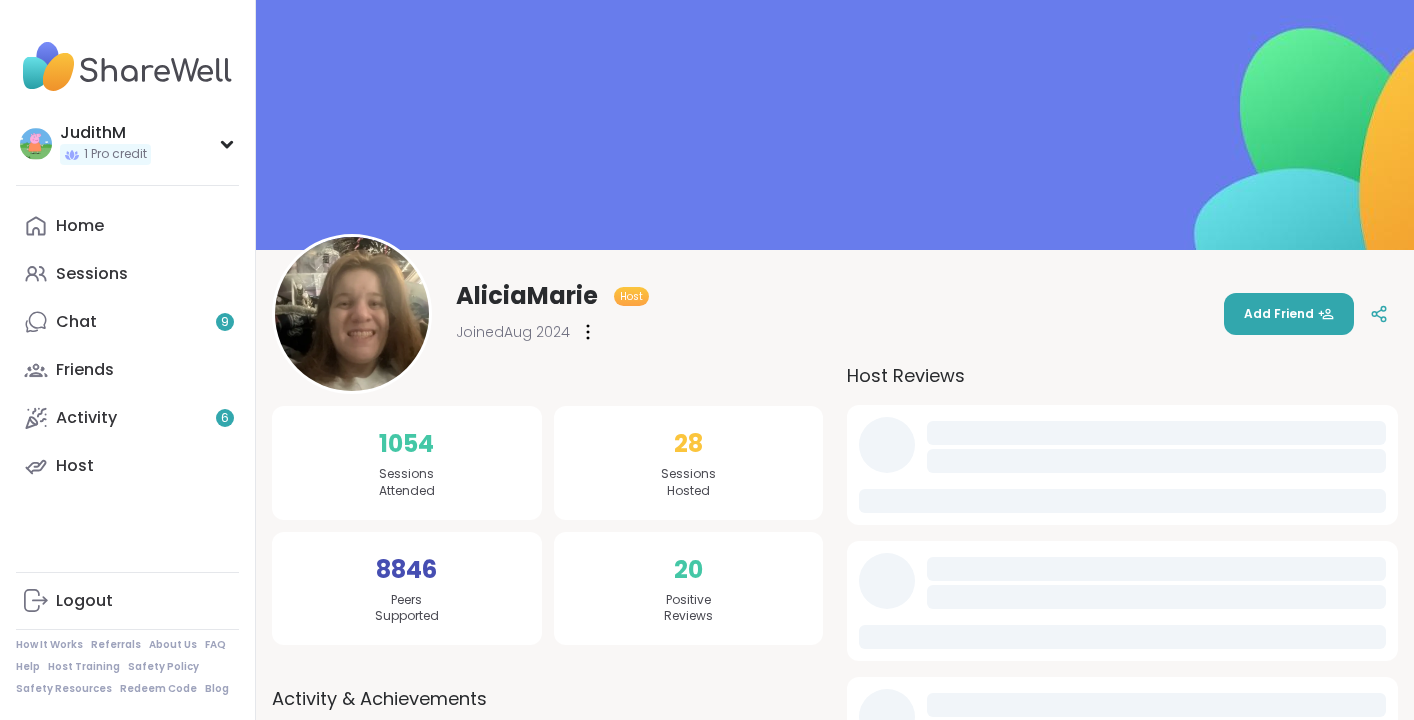 scroll, scrollTop: 0, scrollLeft: 0, axis: both 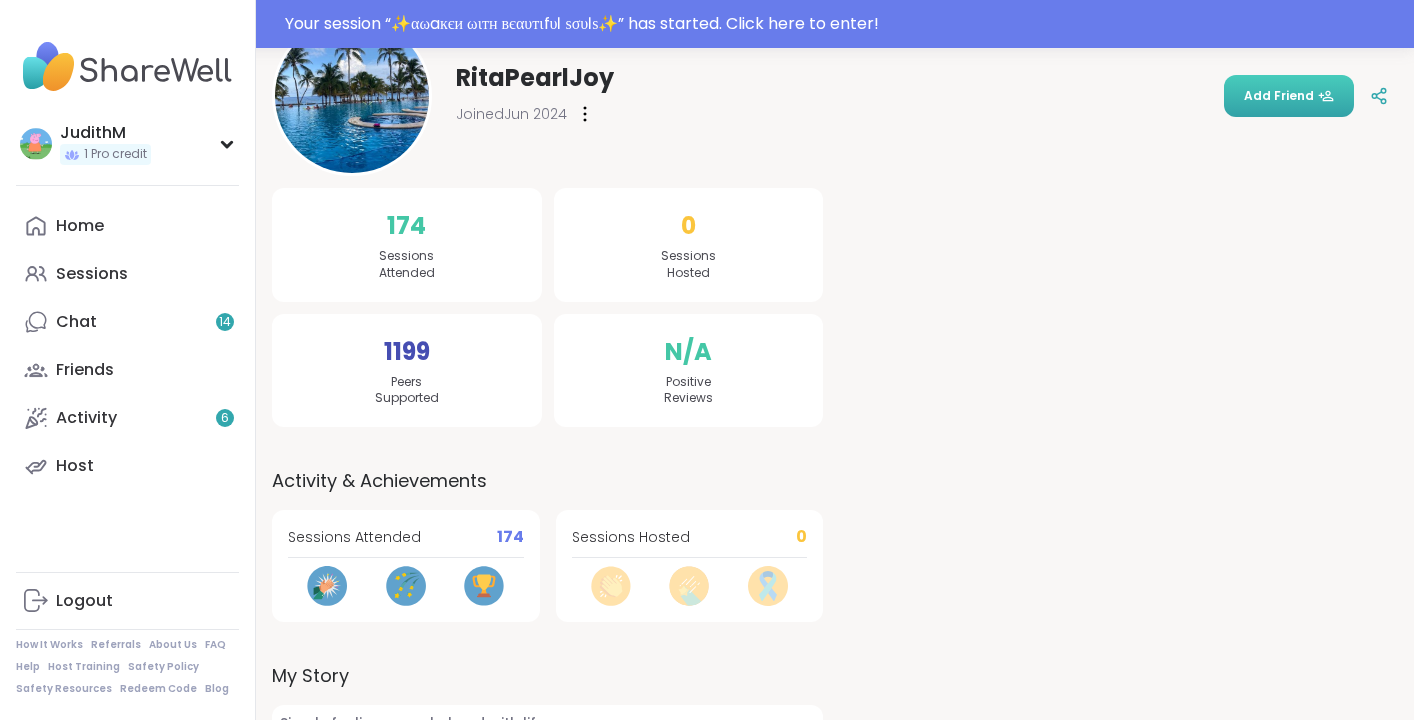 click on "Add Friend" at bounding box center [1289, 96] 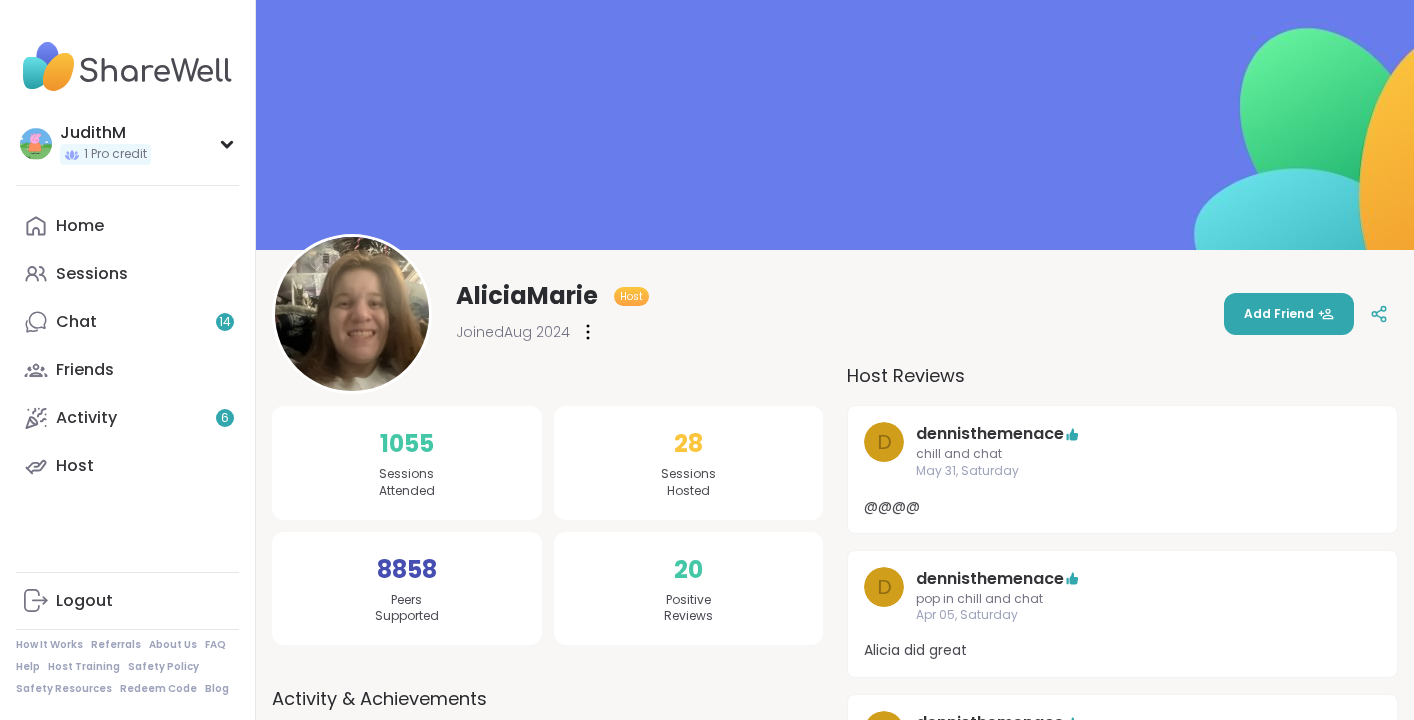 scroll, scrollTop: 0, scrollLeft: 0, axis: both 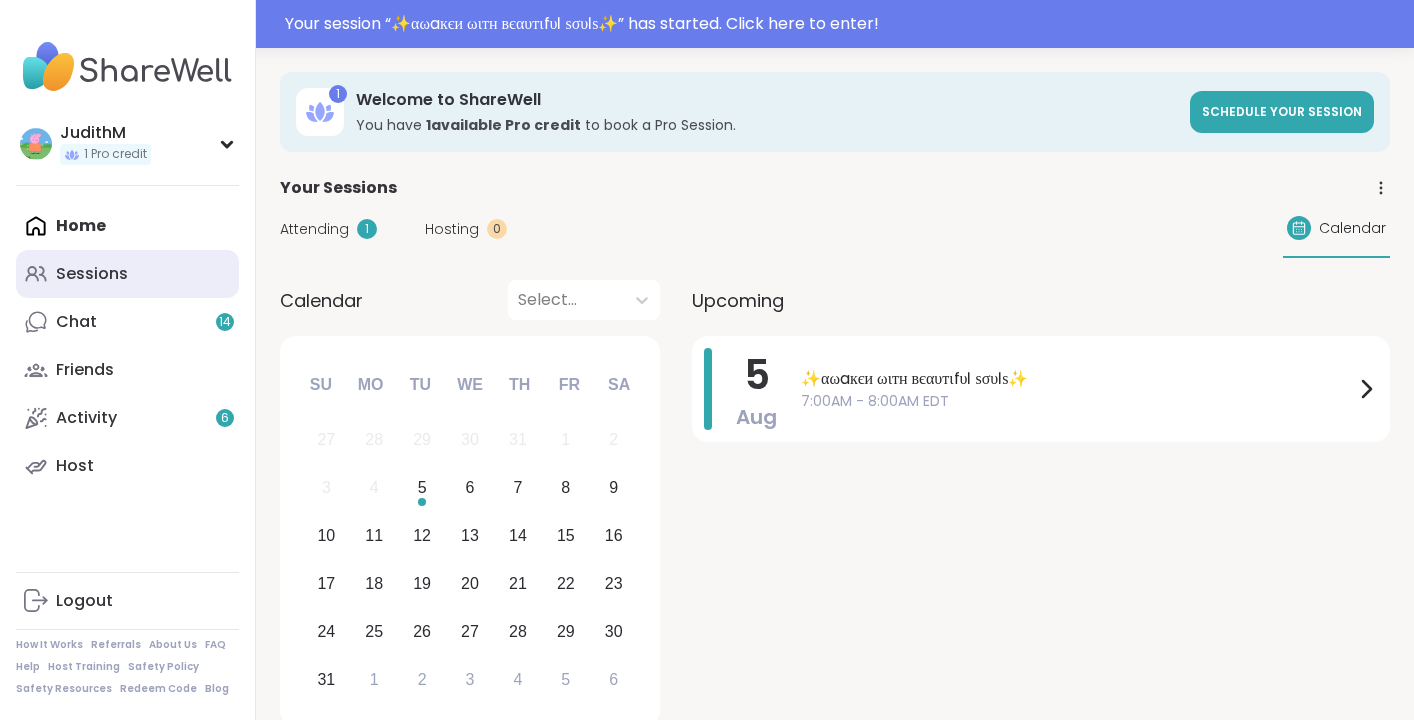 click on "Sessions" at bounding box center [92, 274] 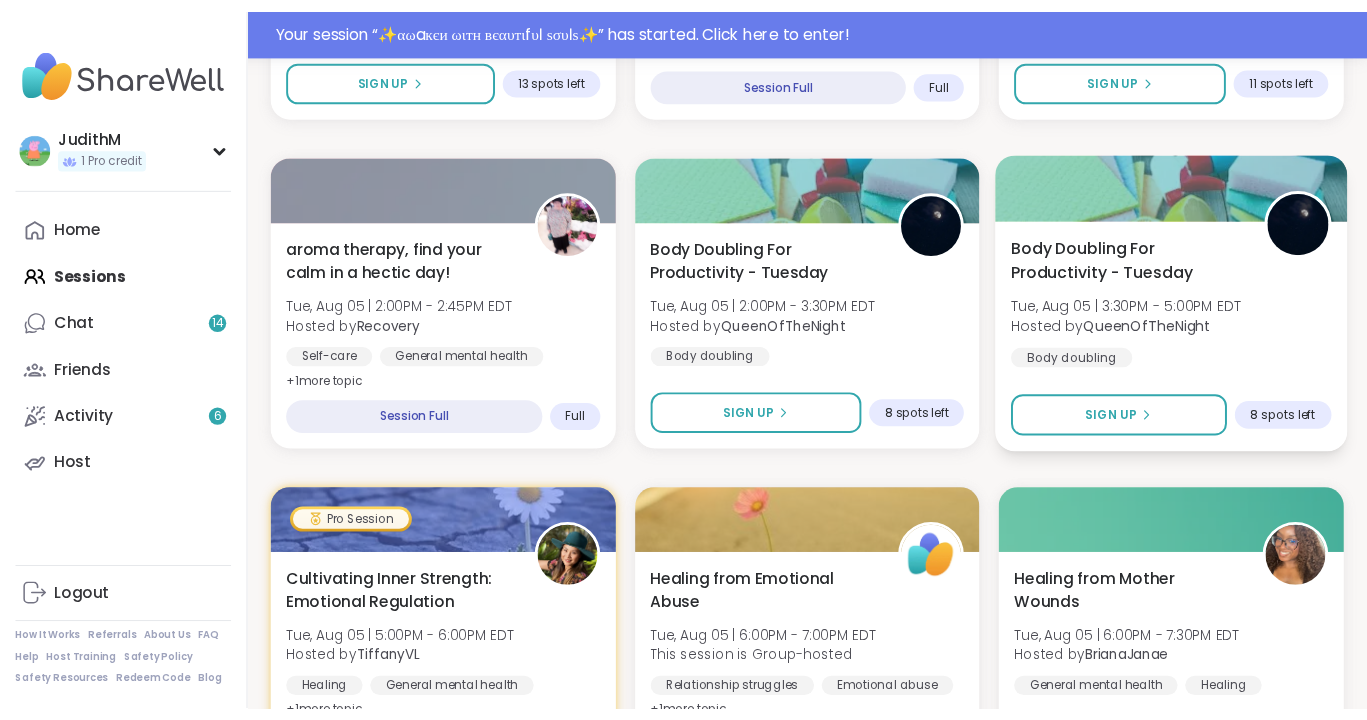 scroll, scrollTop: 1669, scrollLeft: 0, axis: vertical 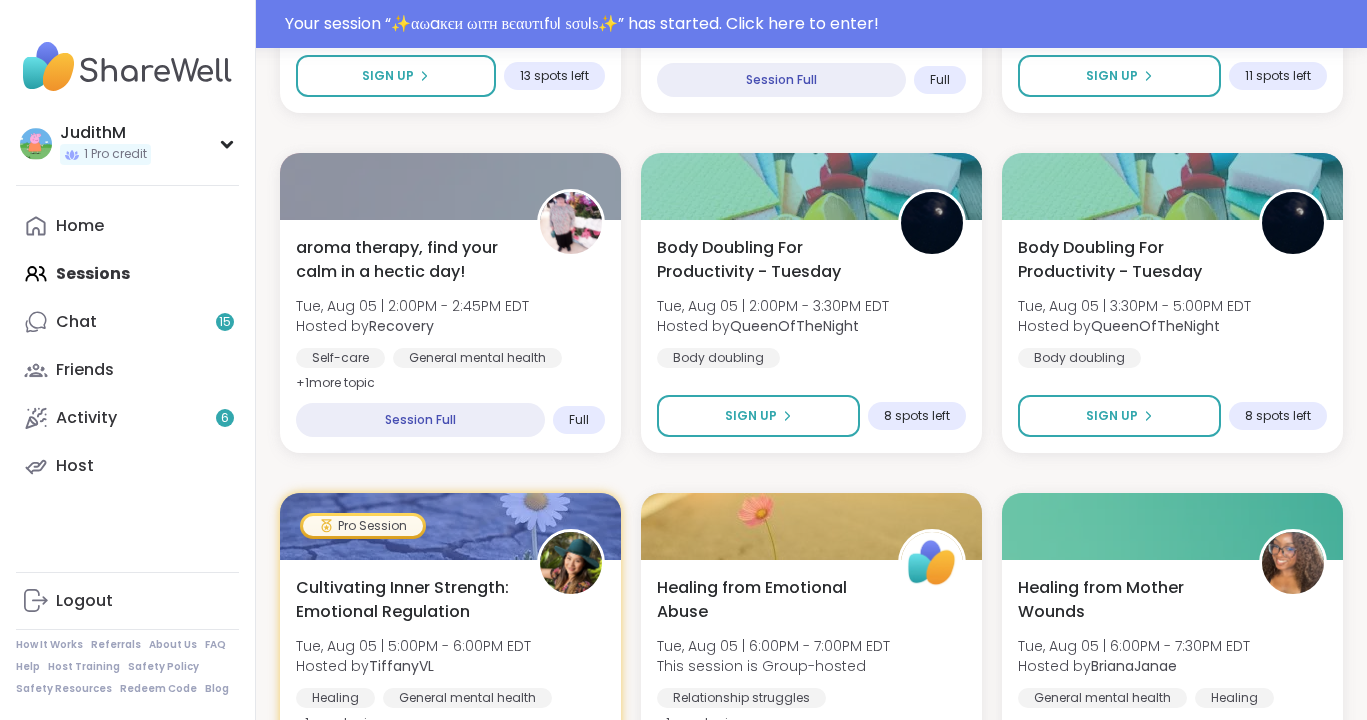 click on "Home Sessions Chat 15 Friends Activity 6 Host" at bounding box center [127, 346] 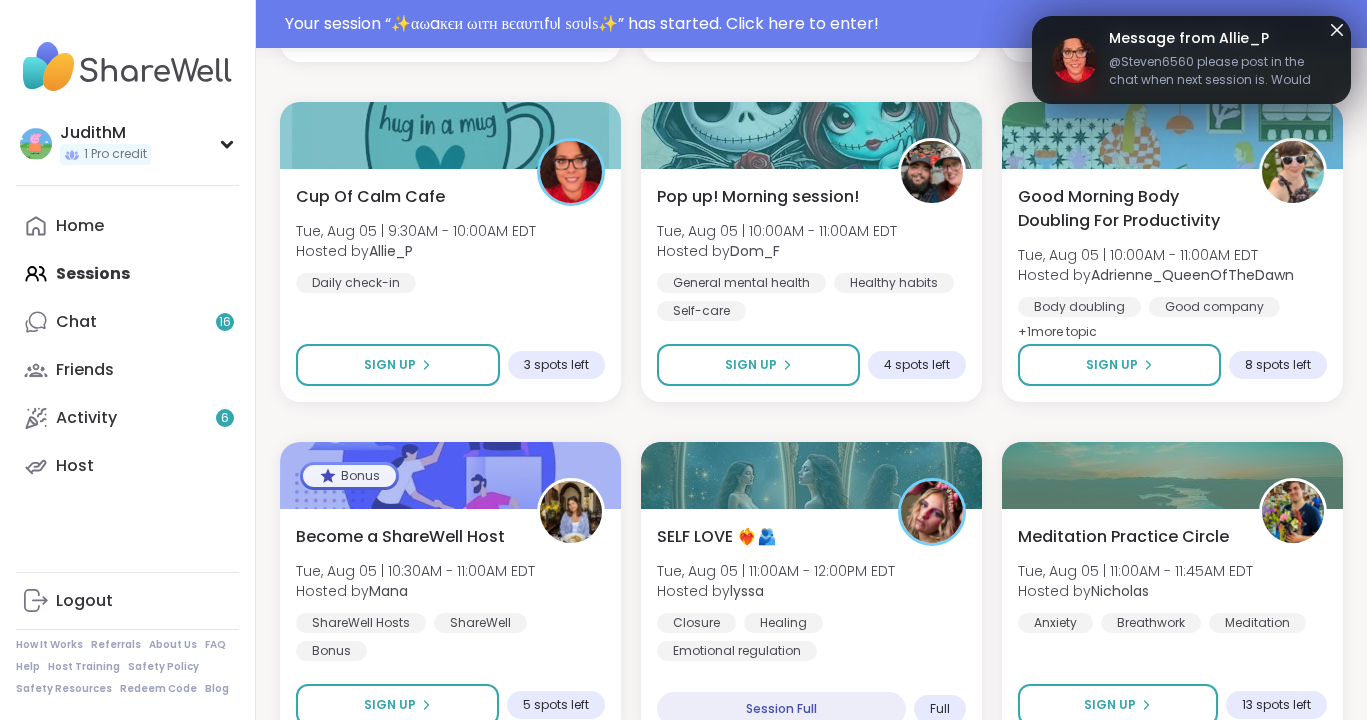 scroll, scrollTop: 594, scrollLeft: 0, axis: vertical 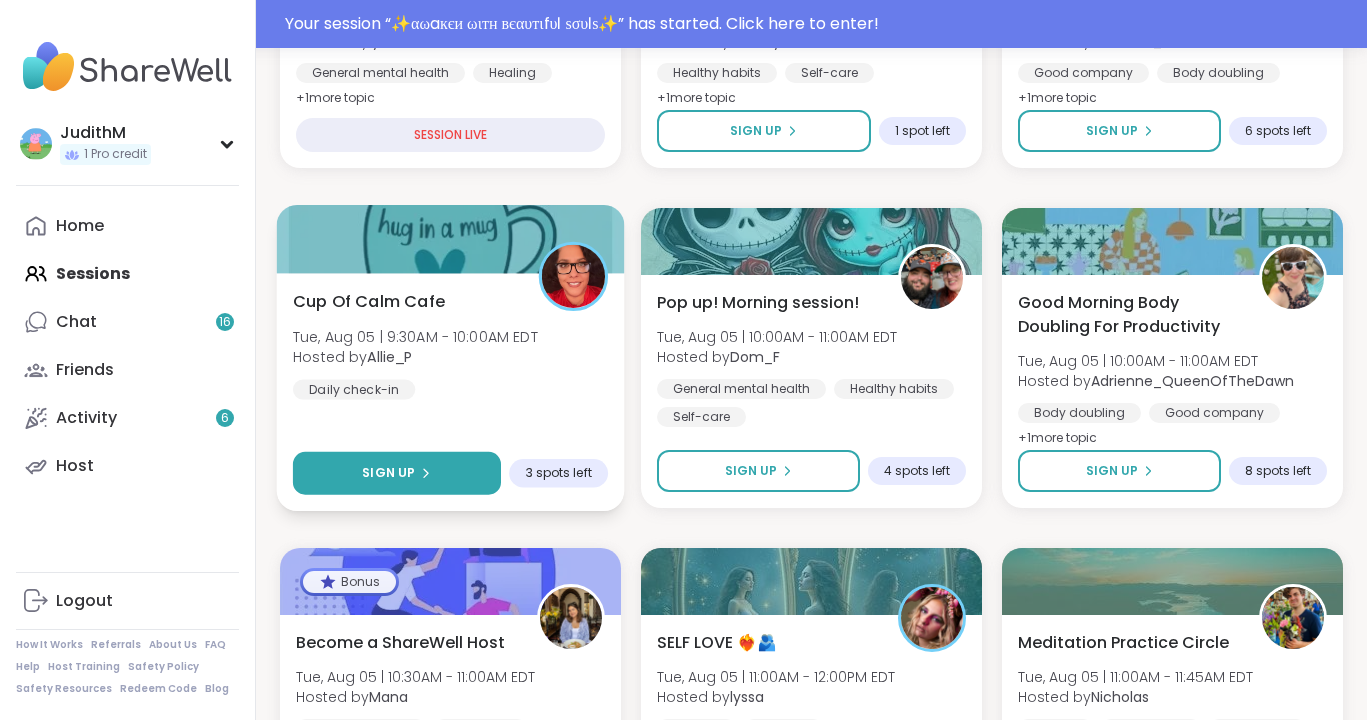 click on "Sign Up" at bounding box center (396, 473) 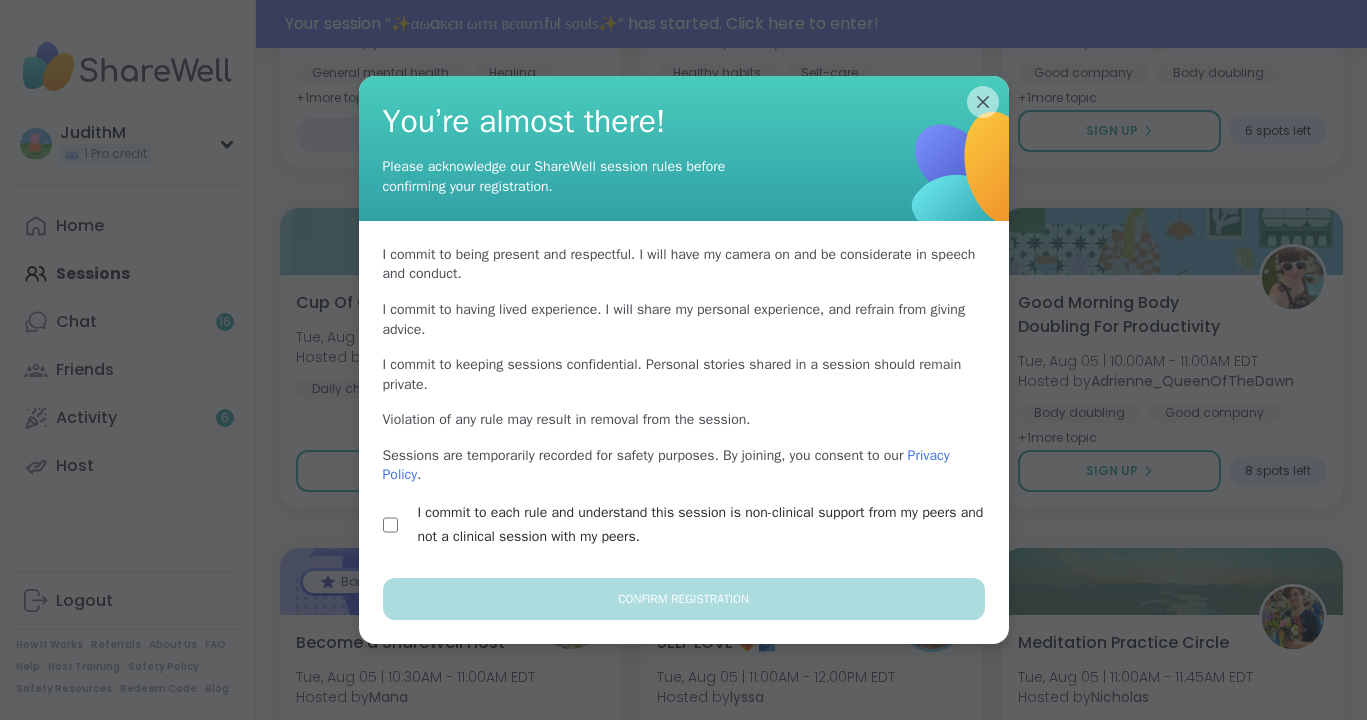 click on "I commit to being present and respectful . I will have my camera on and be considerate in speech and conduct. I commit to having lived experience . I will share my personal experience, and refrain from giving advice. I commit to keeping sessions confidential . Personal stories shared in a session should remain private. Violation of any rule may result in removal from the session. Sessions are temporarily recorded for safety purposes. By joining, you consent to our   Privacy Policy . I commit to each rule and understand this session is non-clinical support from my peers and not a clinical session with my peers." at bounding box center [684, 399] 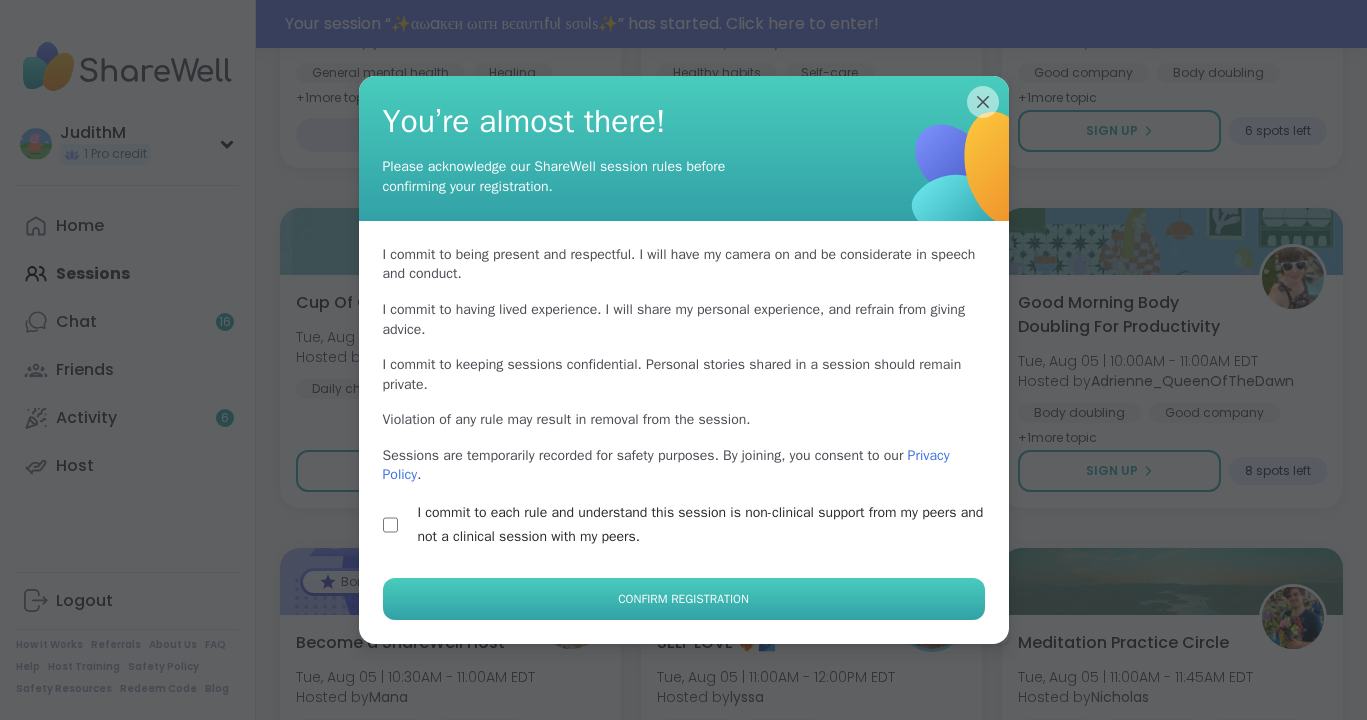 click on "Confirm Registration" at bounding box center (684, 599) 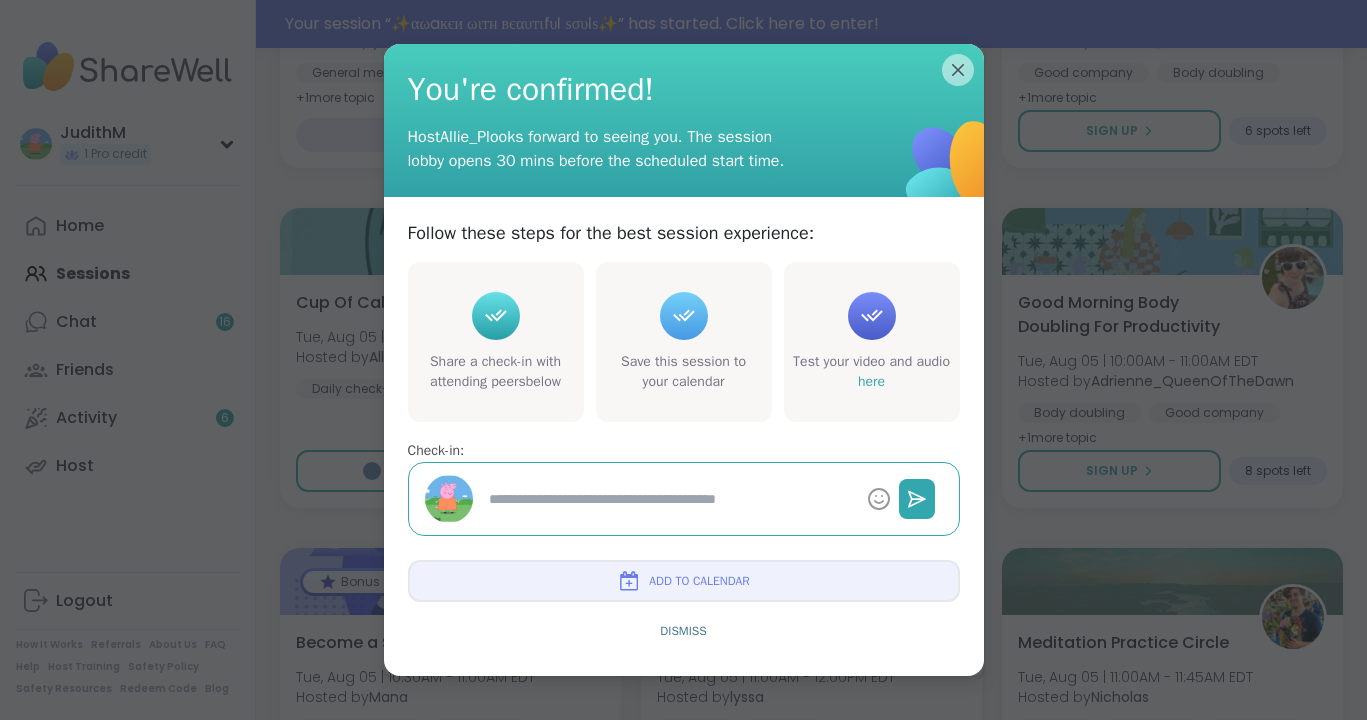 type on "*" 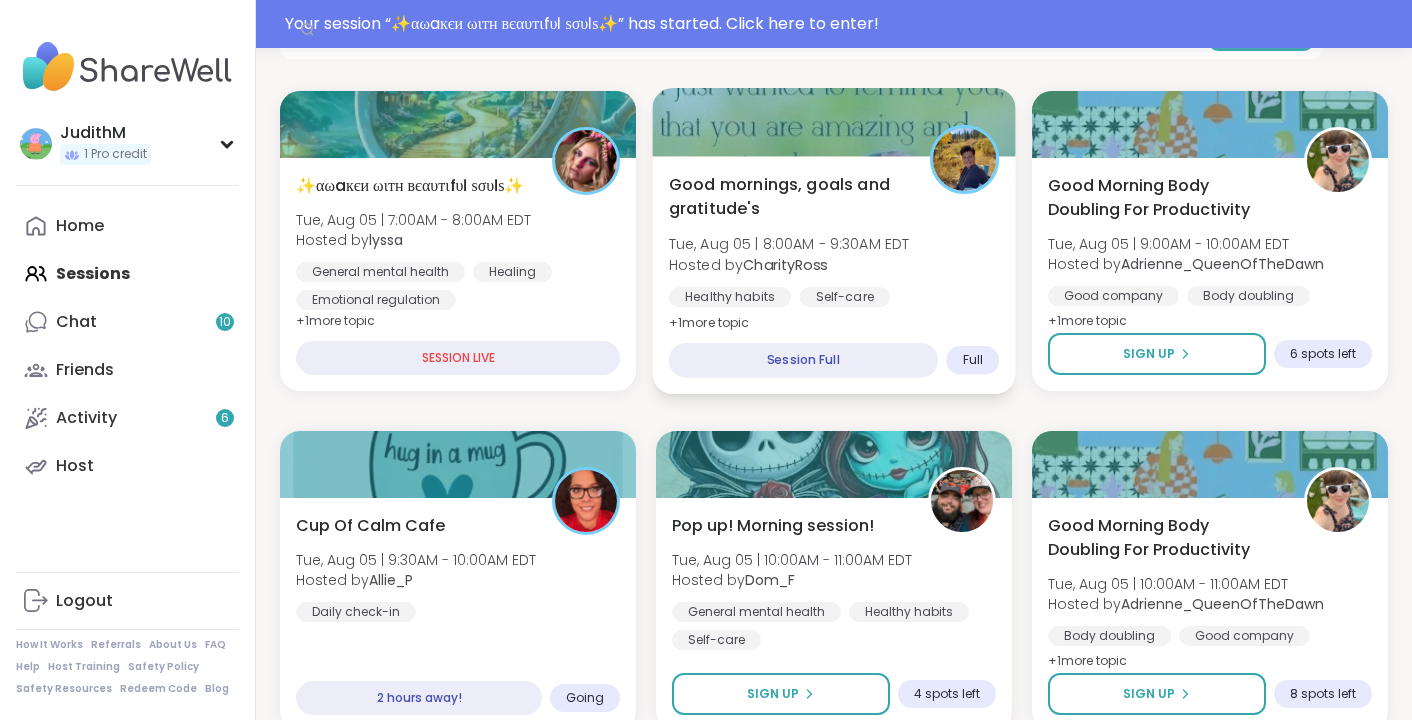 scroll, scrollTop: 370, scrollLeft: 0, axis: vertical 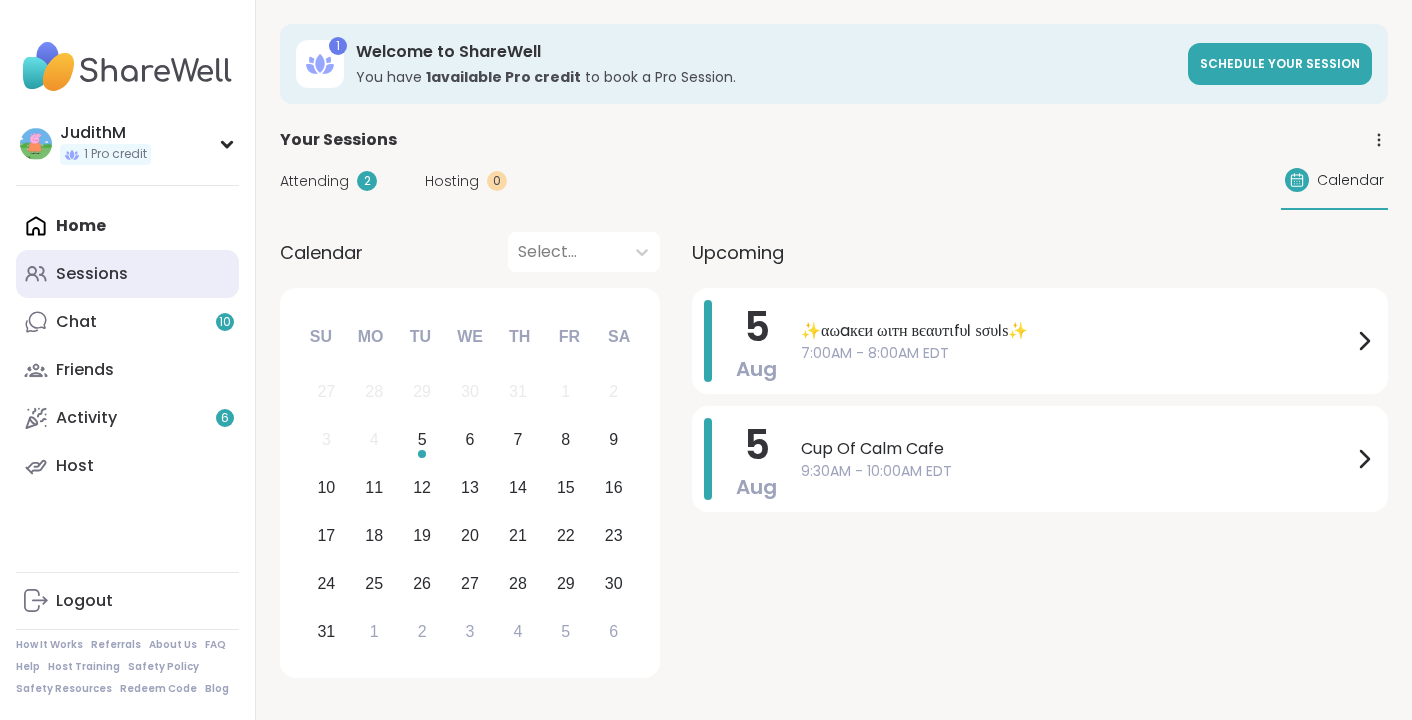 click on "Sessions" at bounding box center (92, 274) 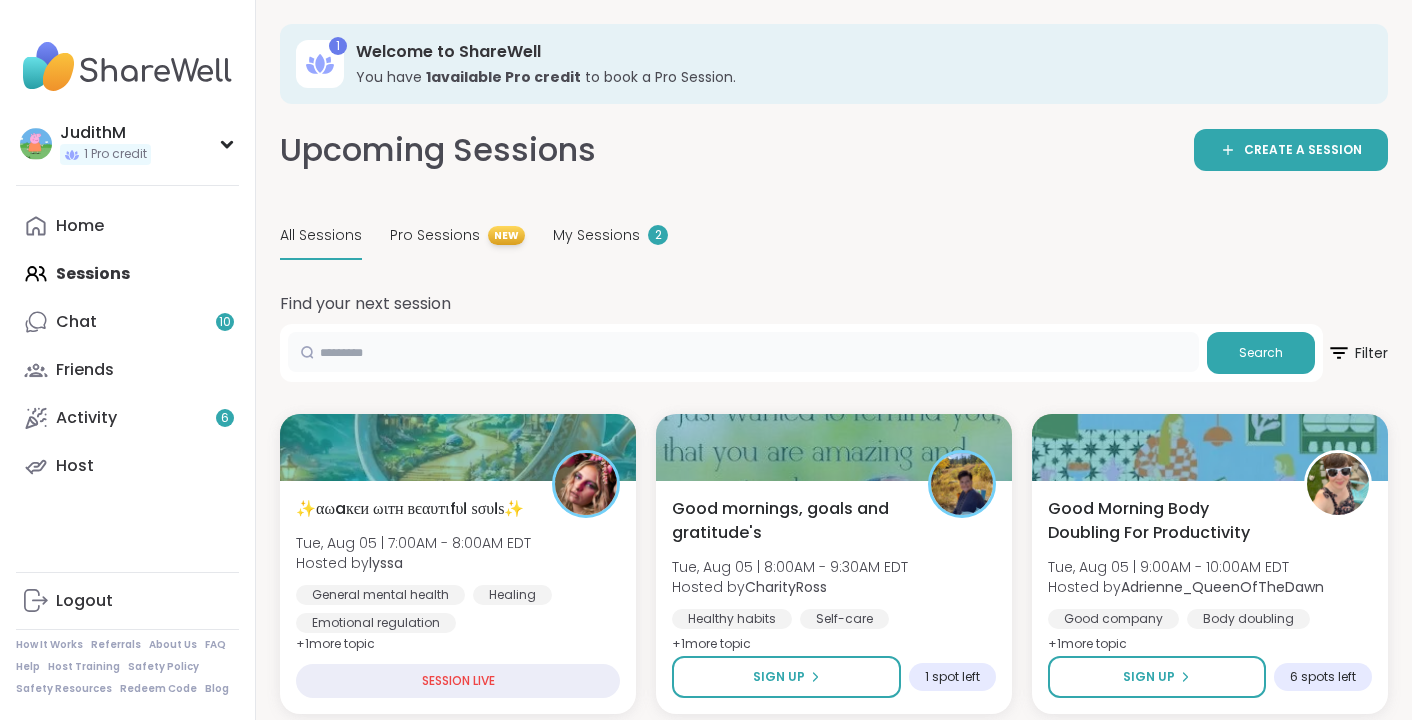 click at bounding box center [743, 352] 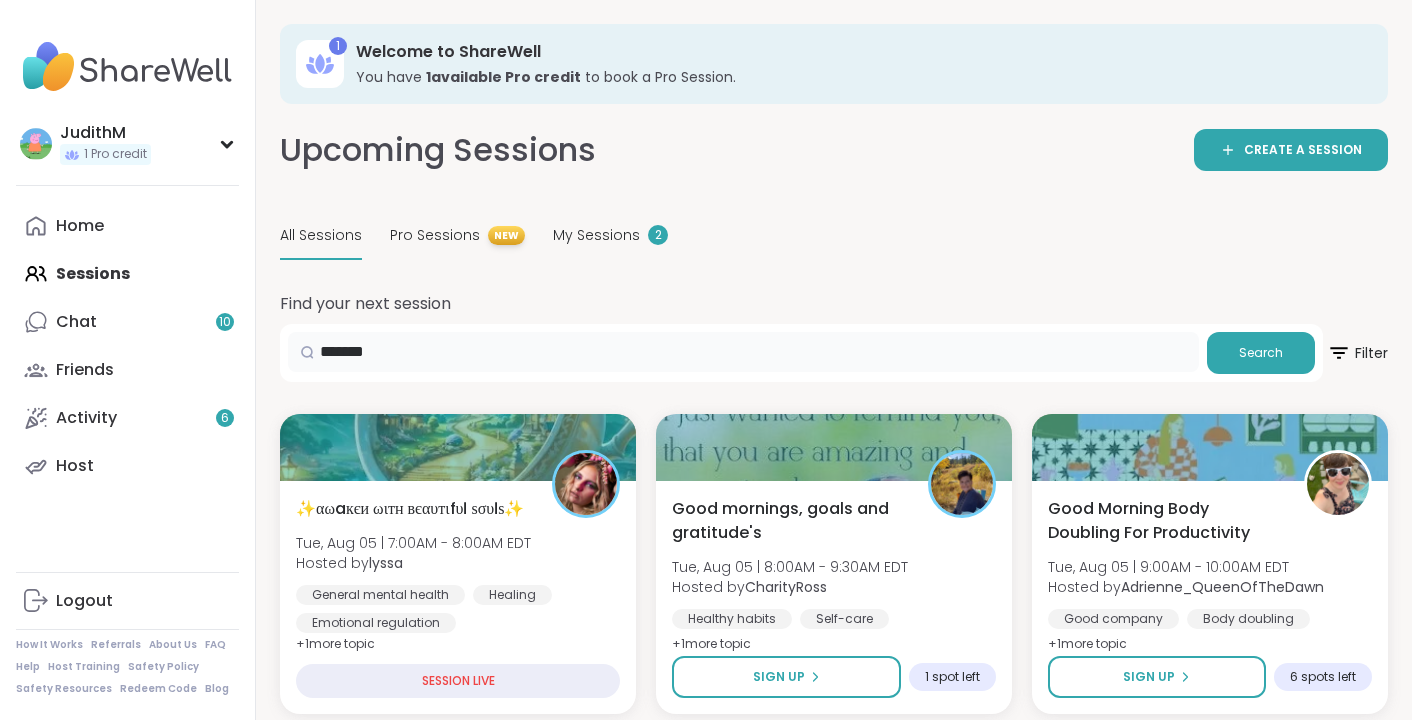 type on "*******" 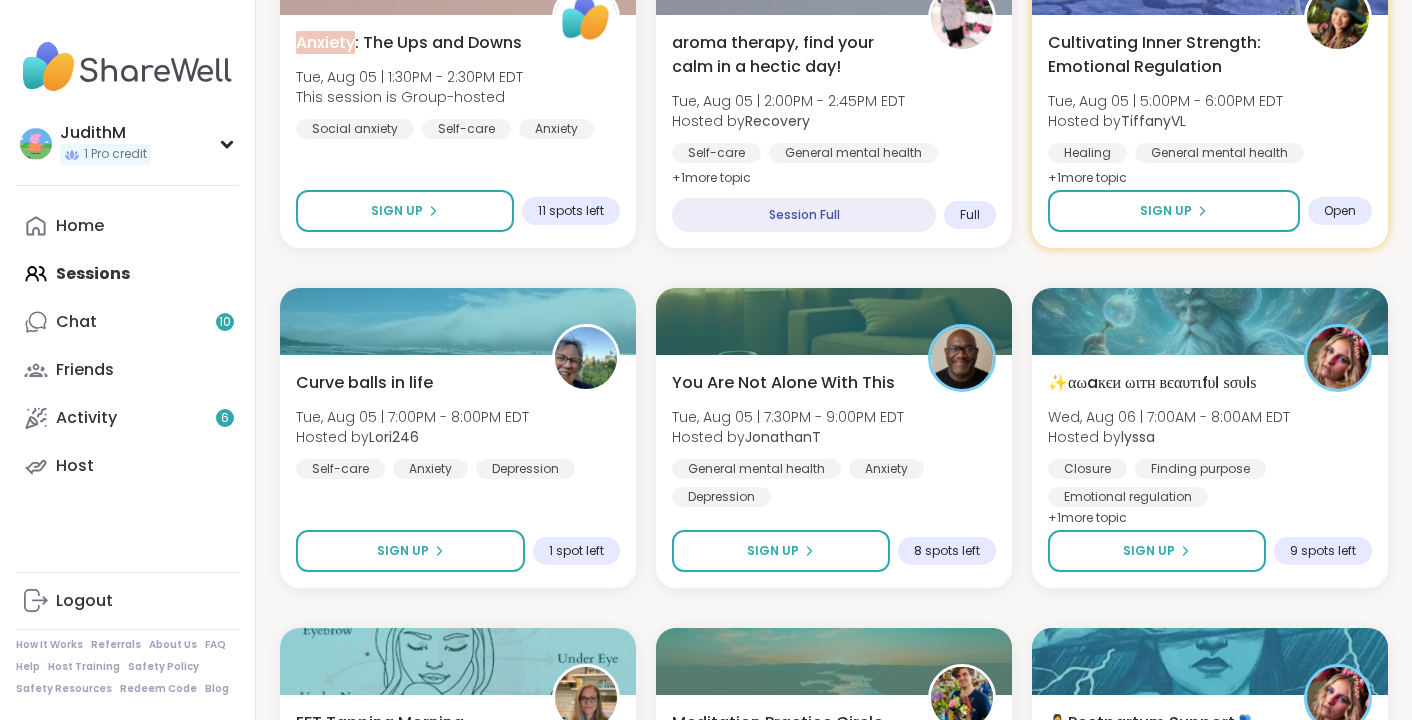 scroll, scrollTop: 810, scrollLeft: 0, axis: vertical 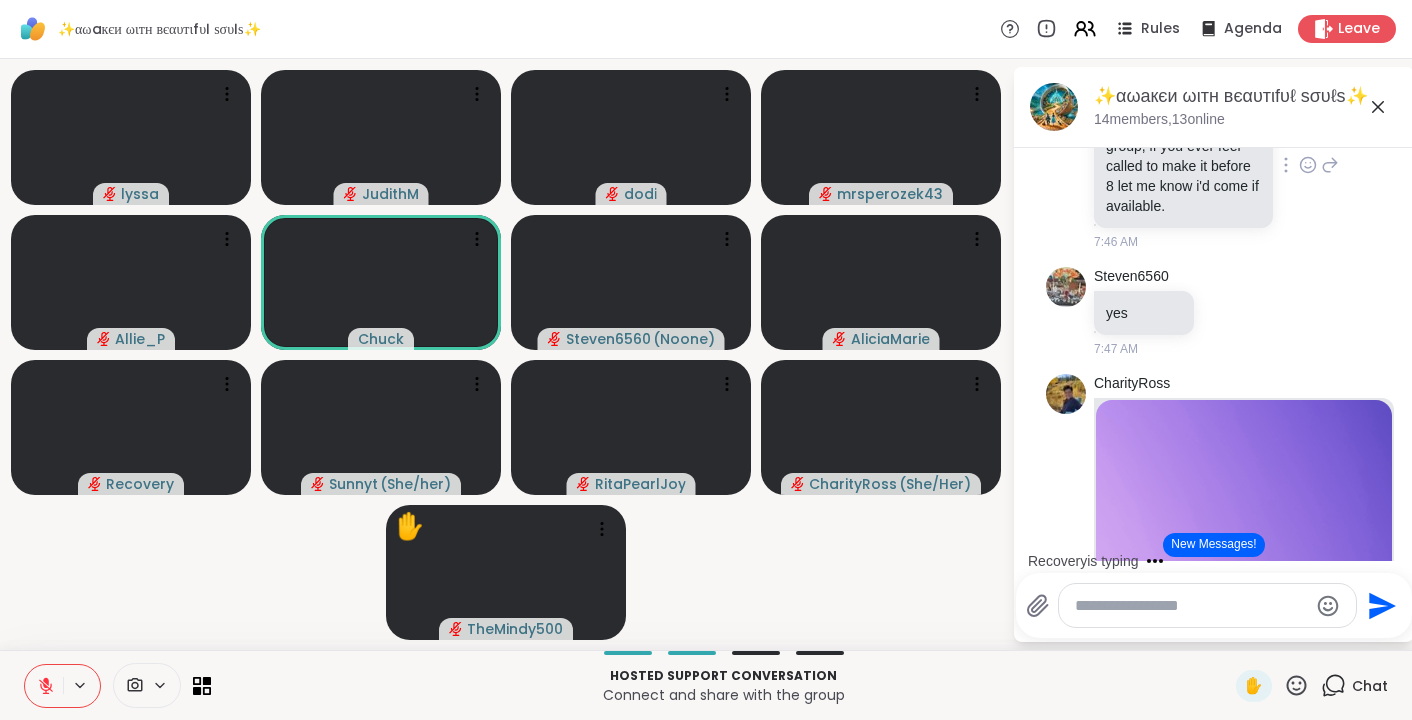 click 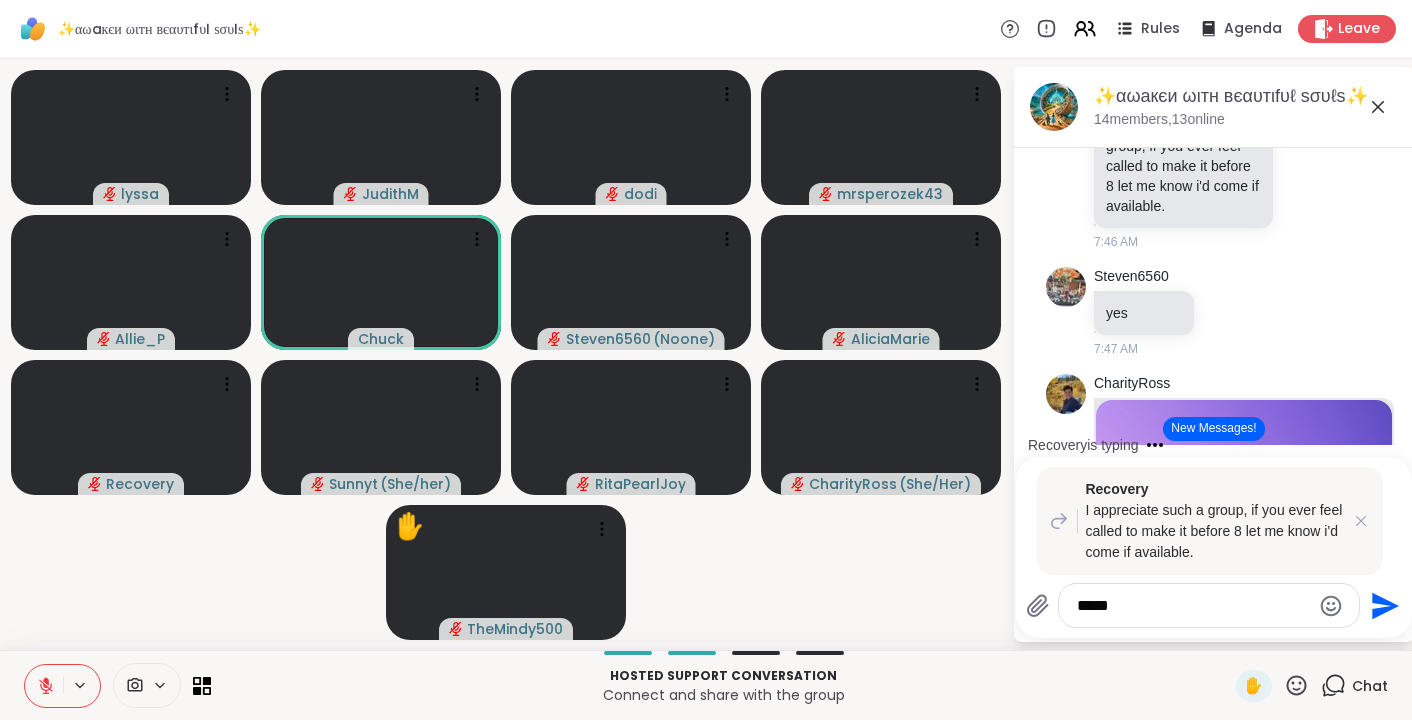 type on "******" 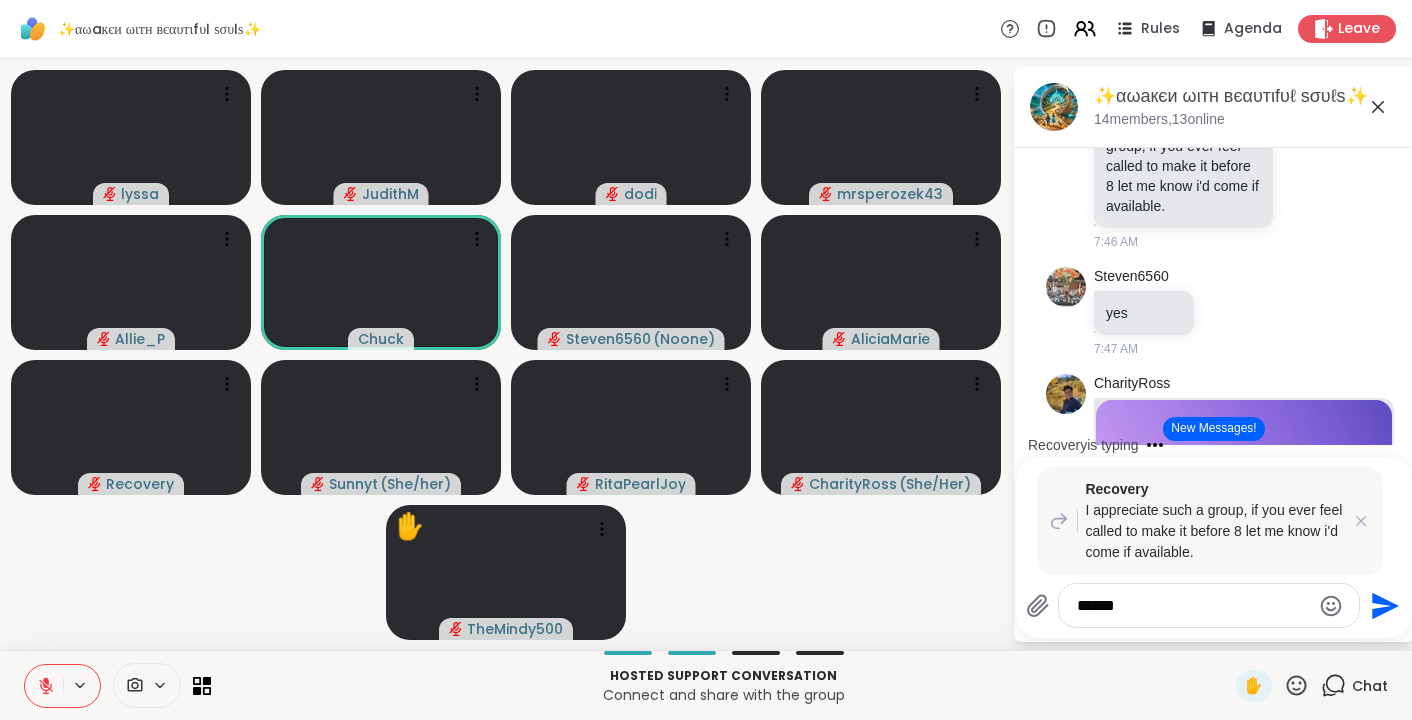 type 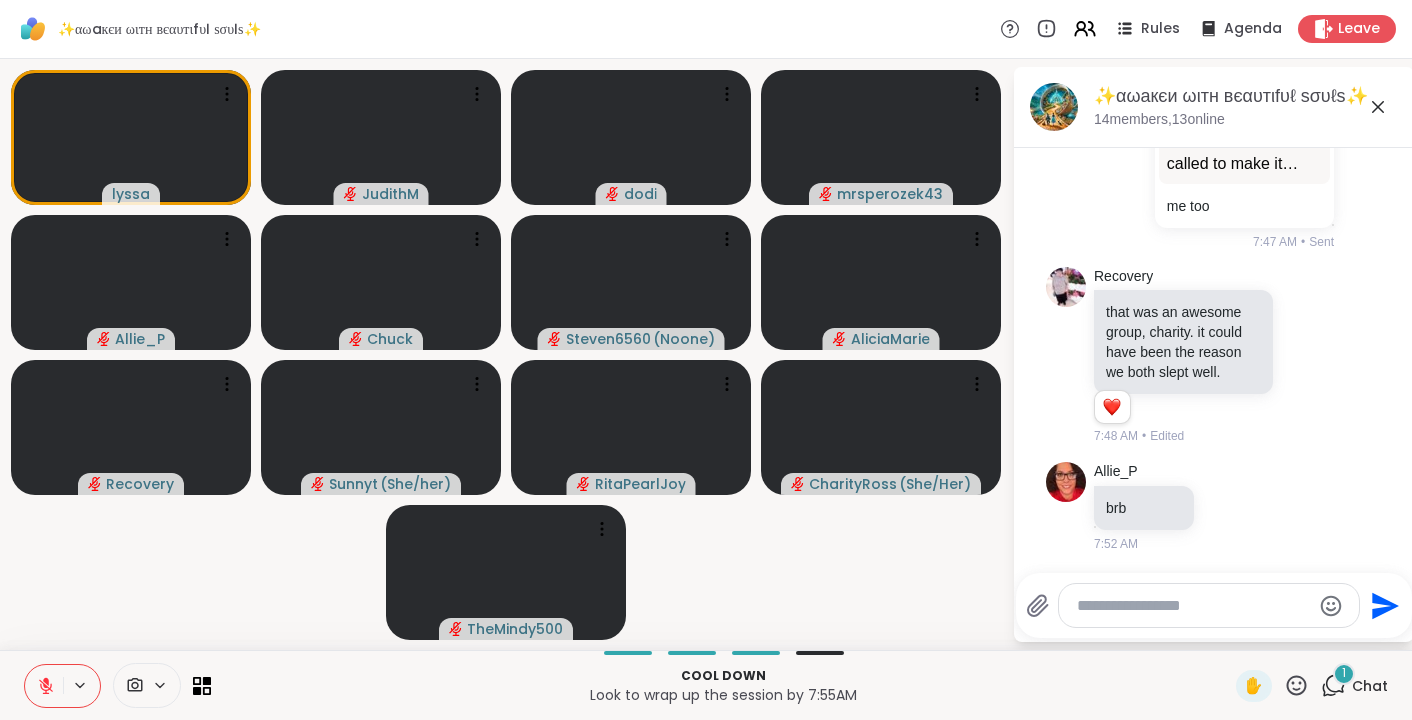 scroll, scrollTop: 7636, scrollLeft: 0, axis: vertical 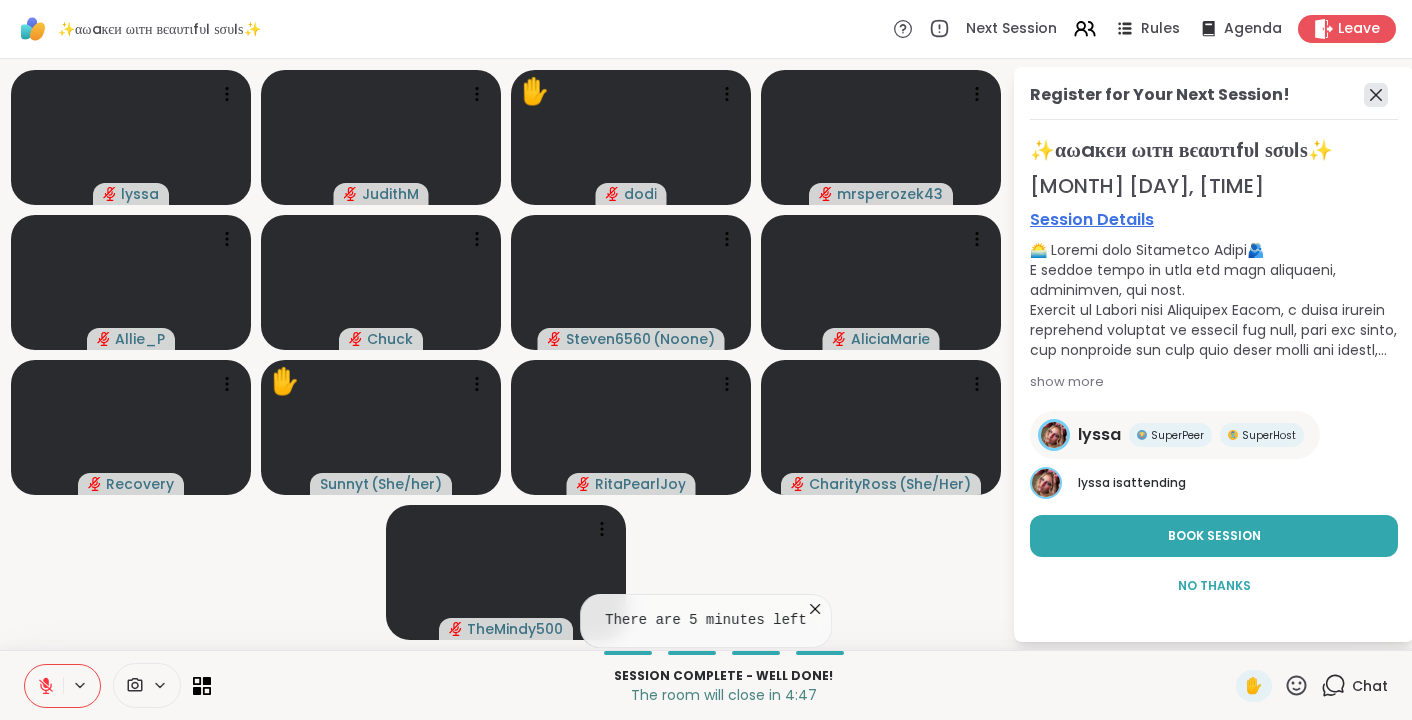 click 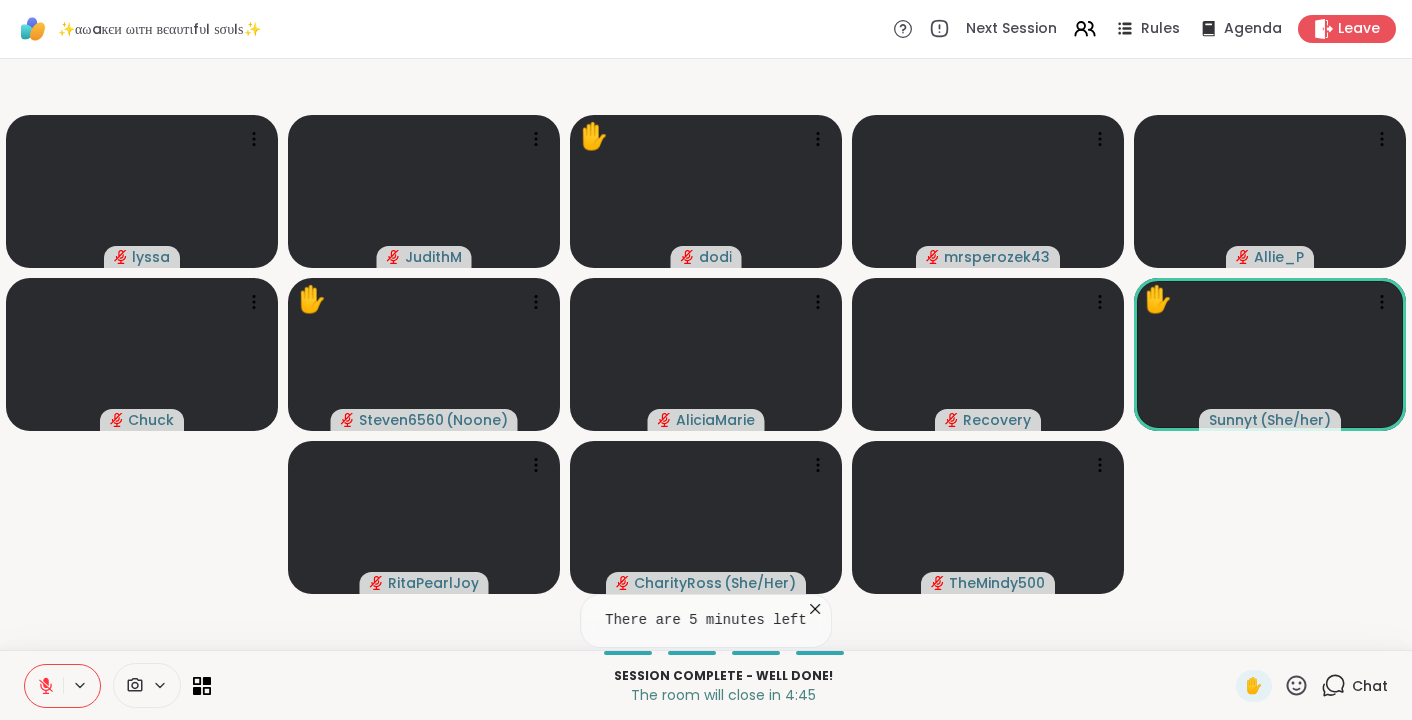 click 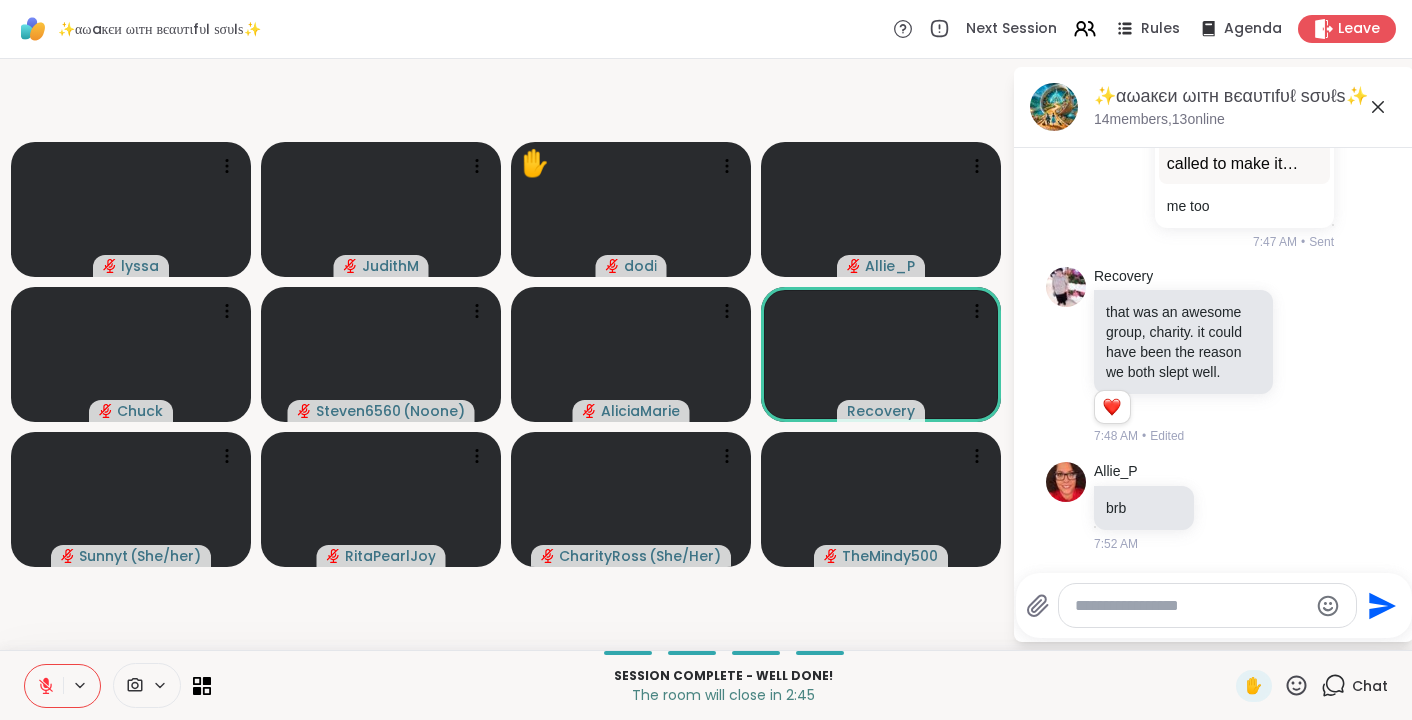 scroll, scrollTop: 7762, scrollLeft: 0, axis: vertical 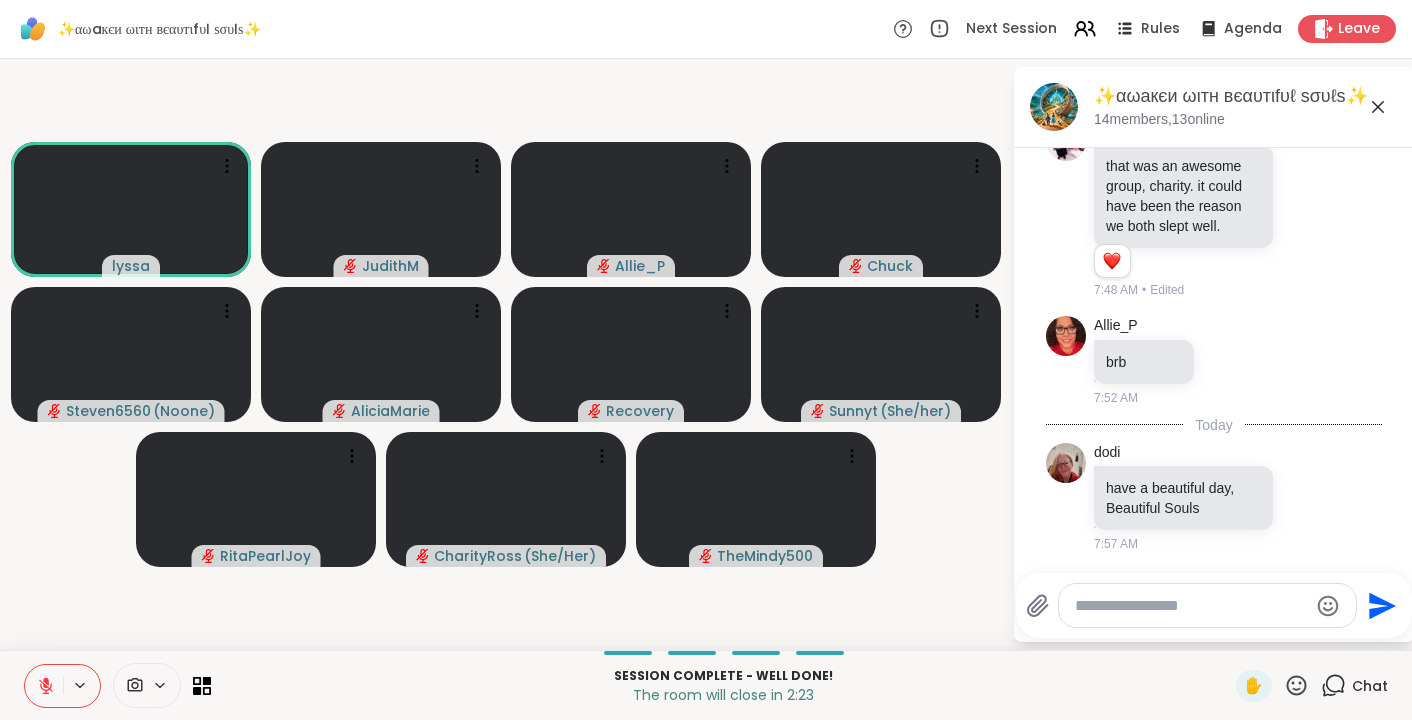click 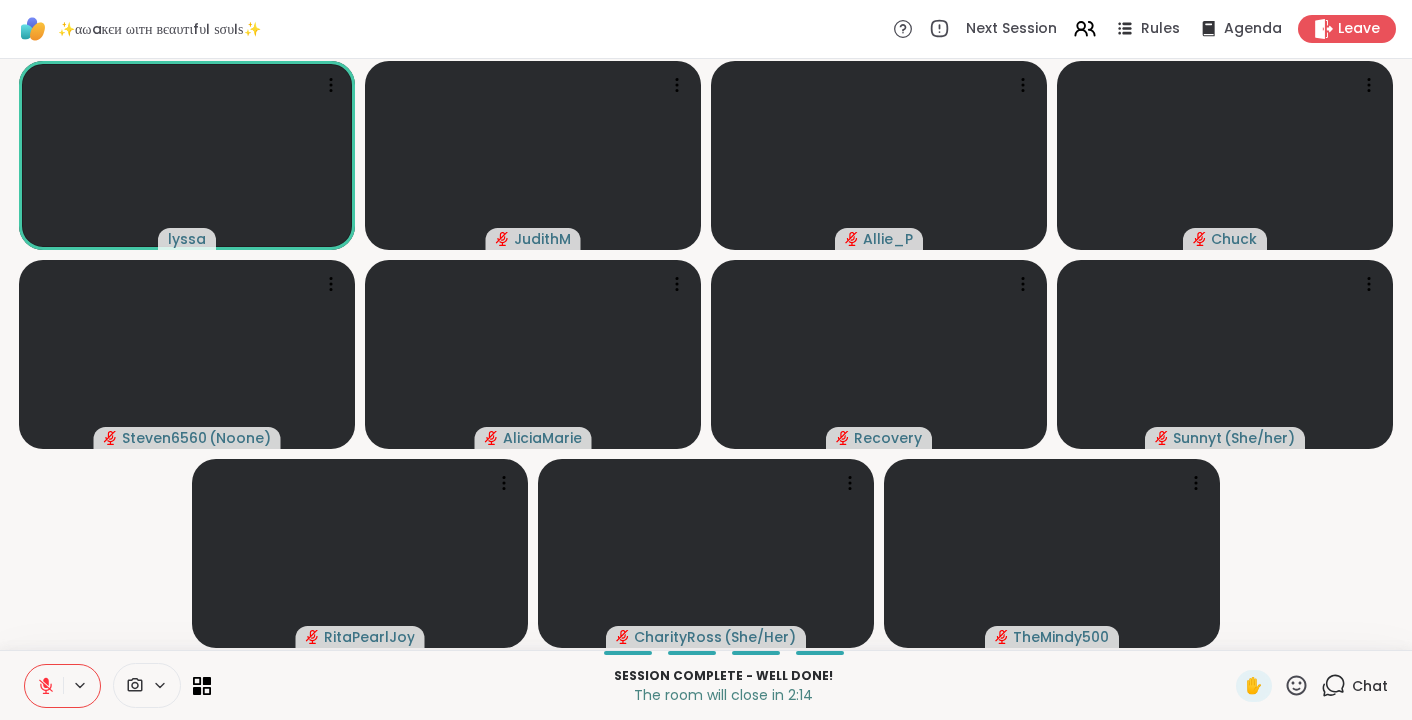 click on "Chat" at bounding box center [1370, 686] 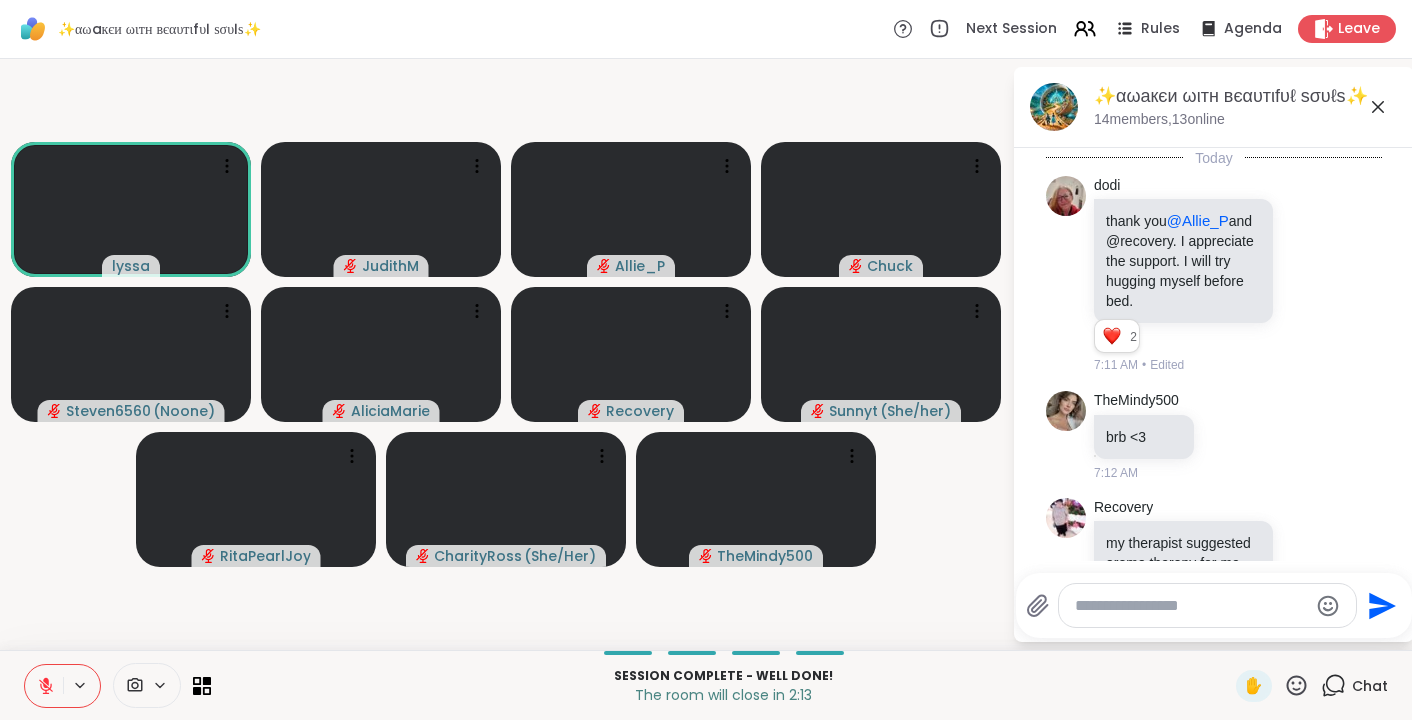 scroll, scrollTop: 7771, scrollLeft: 0, axis: vertical 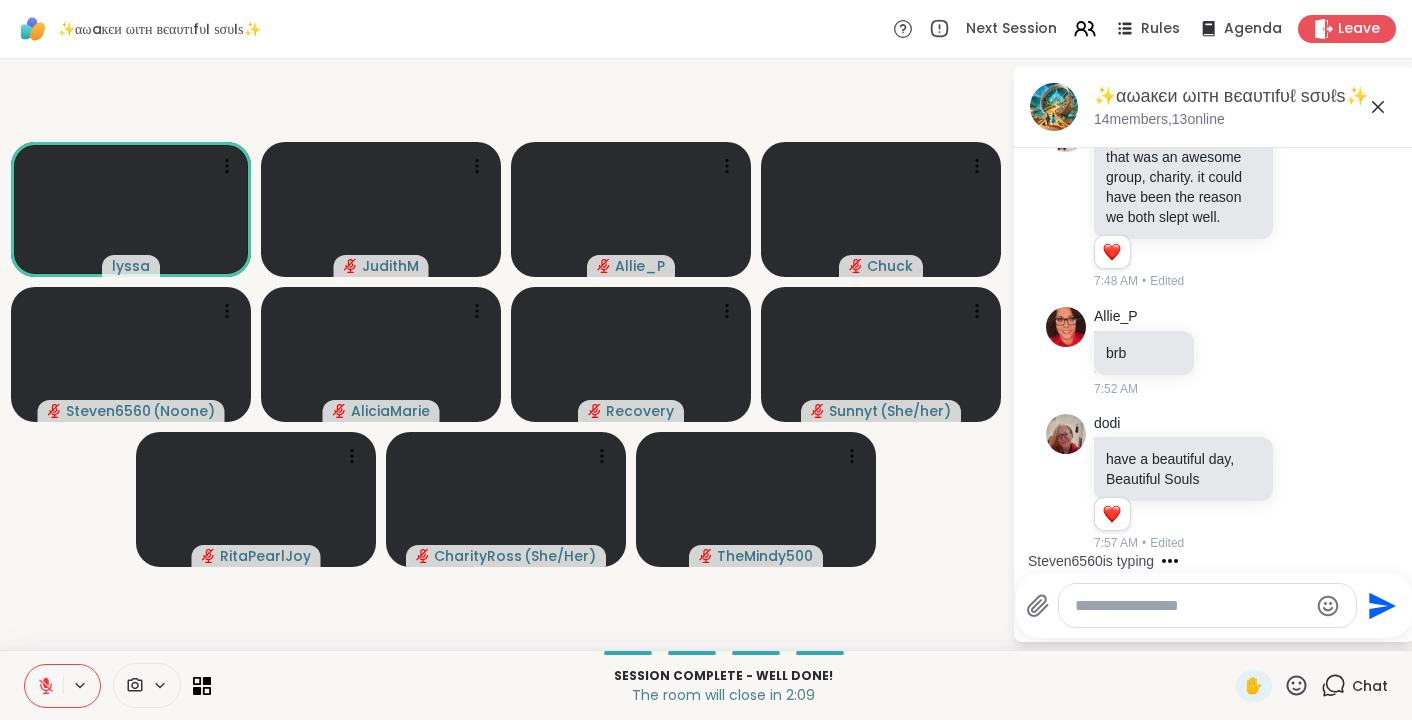 click at bounding box center [1191, 606] 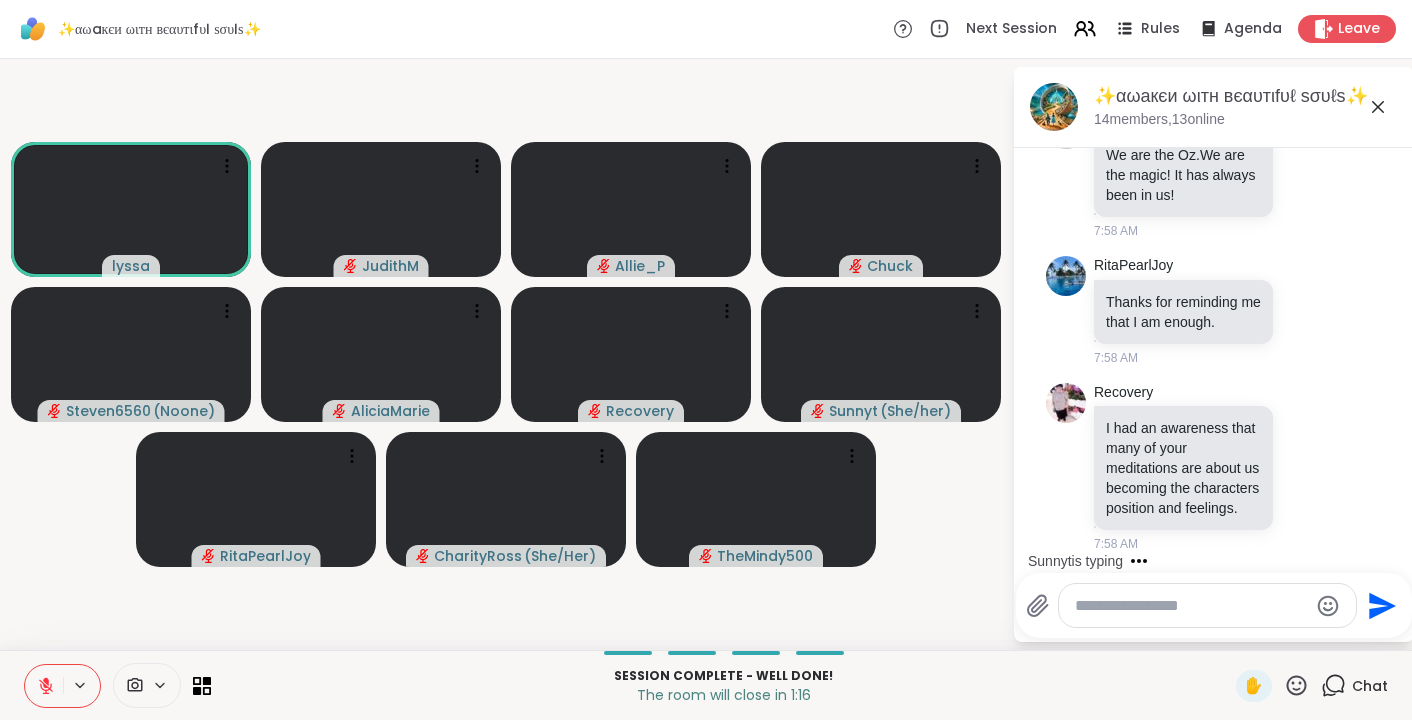 scroll, scrollTop: 8544, scrollLeft: 0, axis: vertical 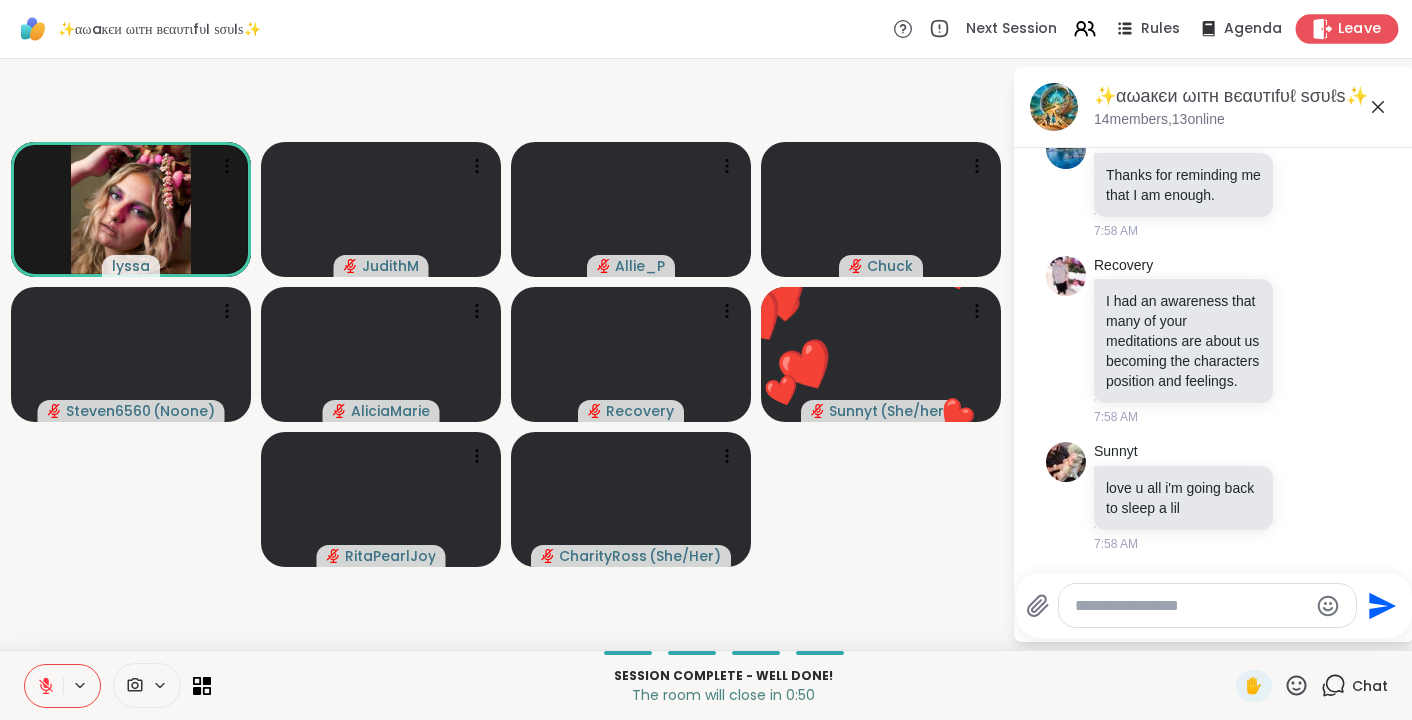 click on "Leave" at bounding box center [1360, 29] 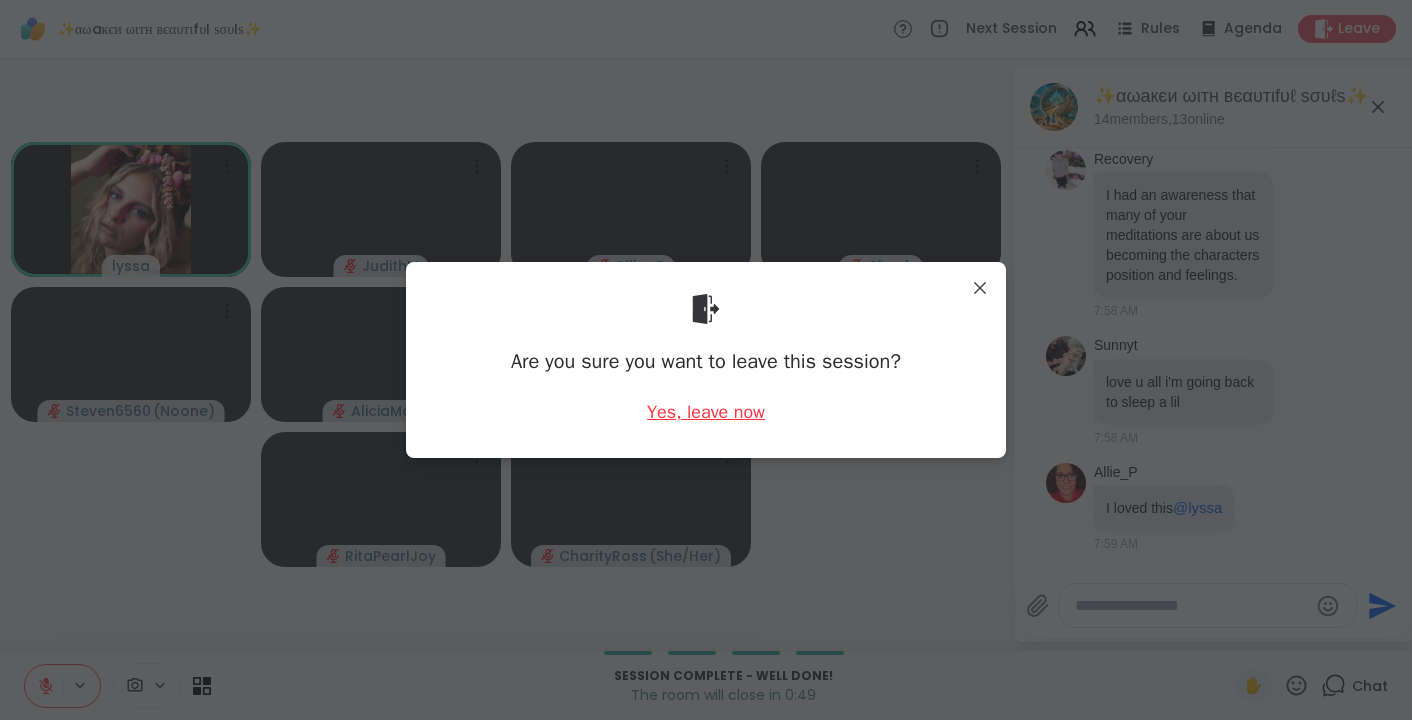 scroll, scrollTop: 8651, scrollLeft: 0, axis: vertical 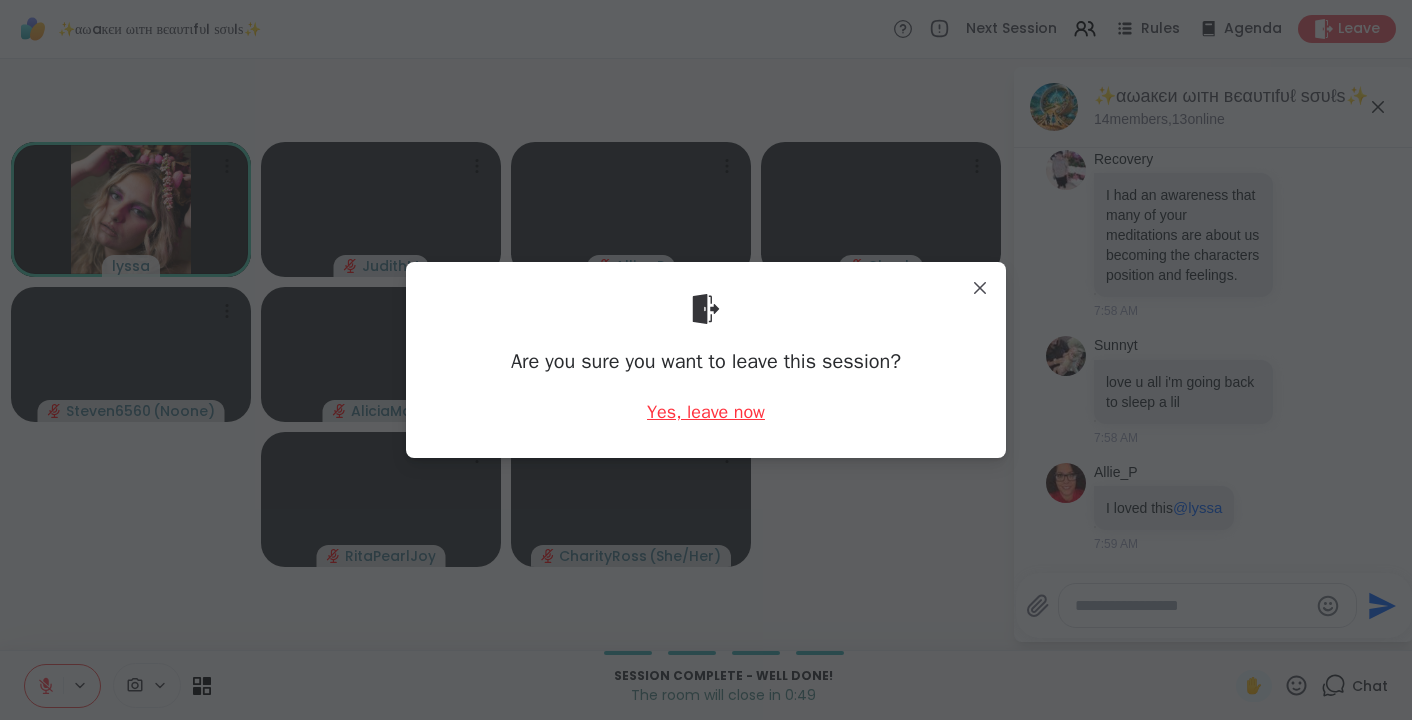 click on "Yes, leave now" at bounding box center (706, 412) 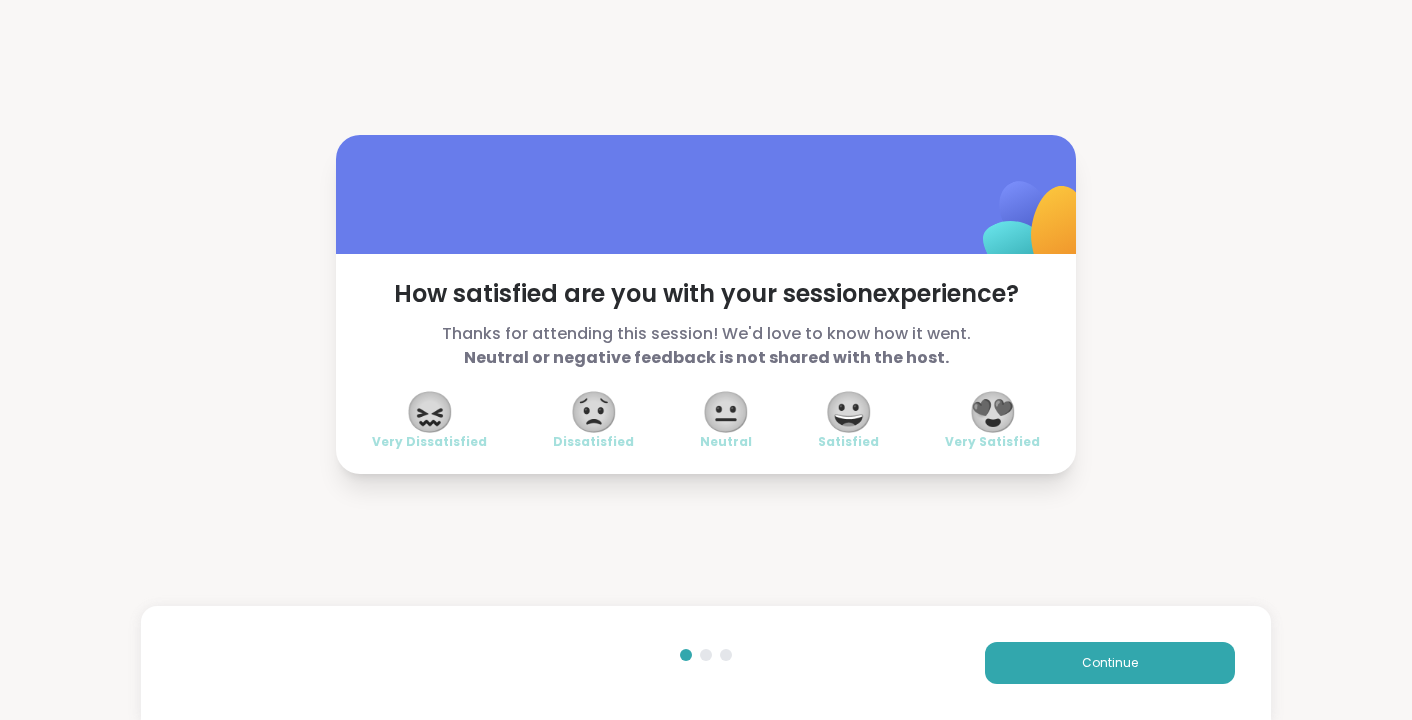click on "😍" at bounding box center [993, 412] 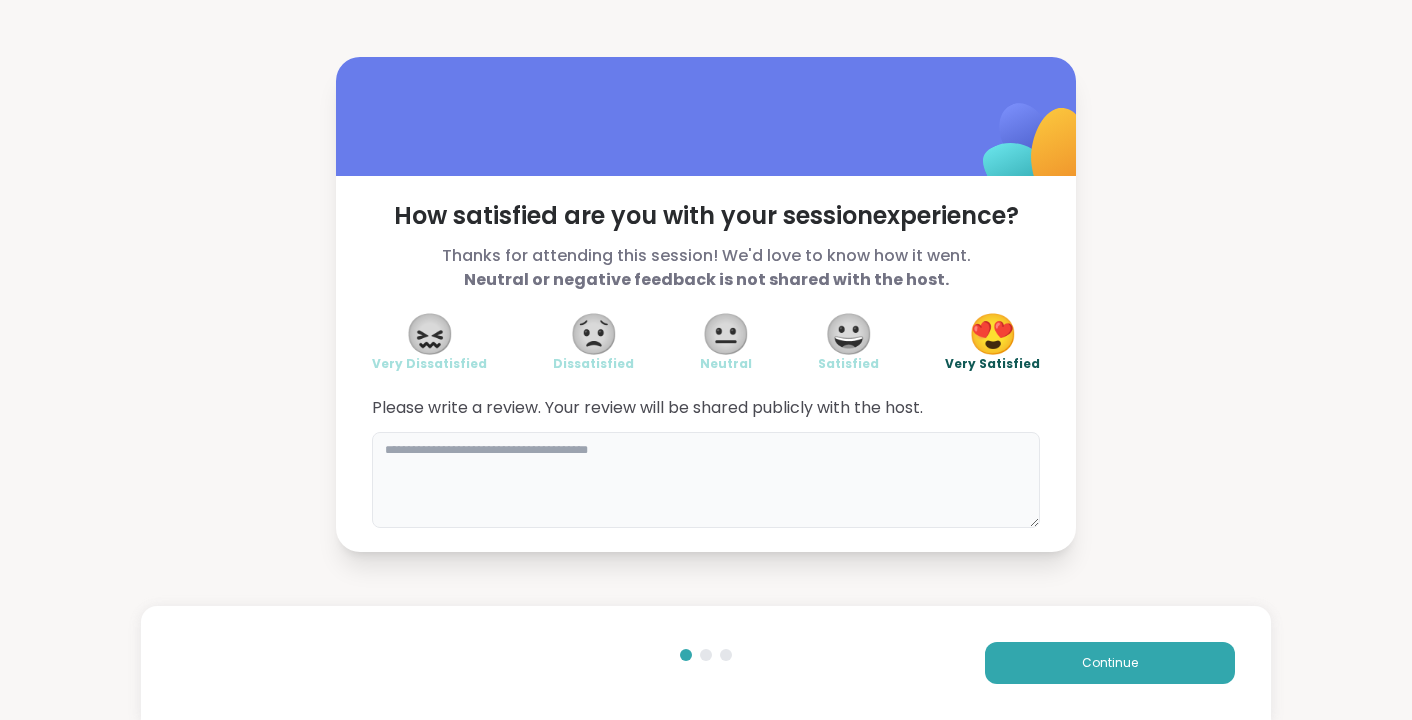 click at bounding box center [706, 480] 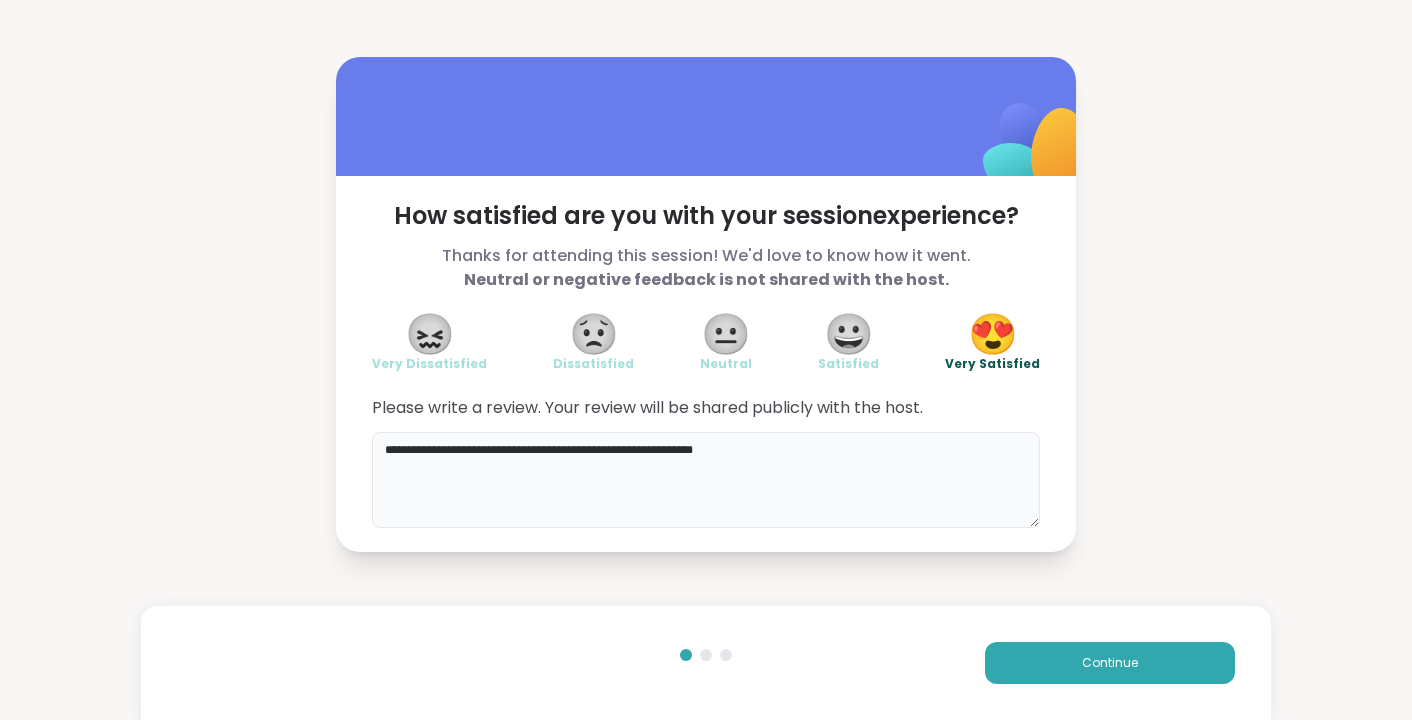 click on "**********" at bounding box center (706, 480) 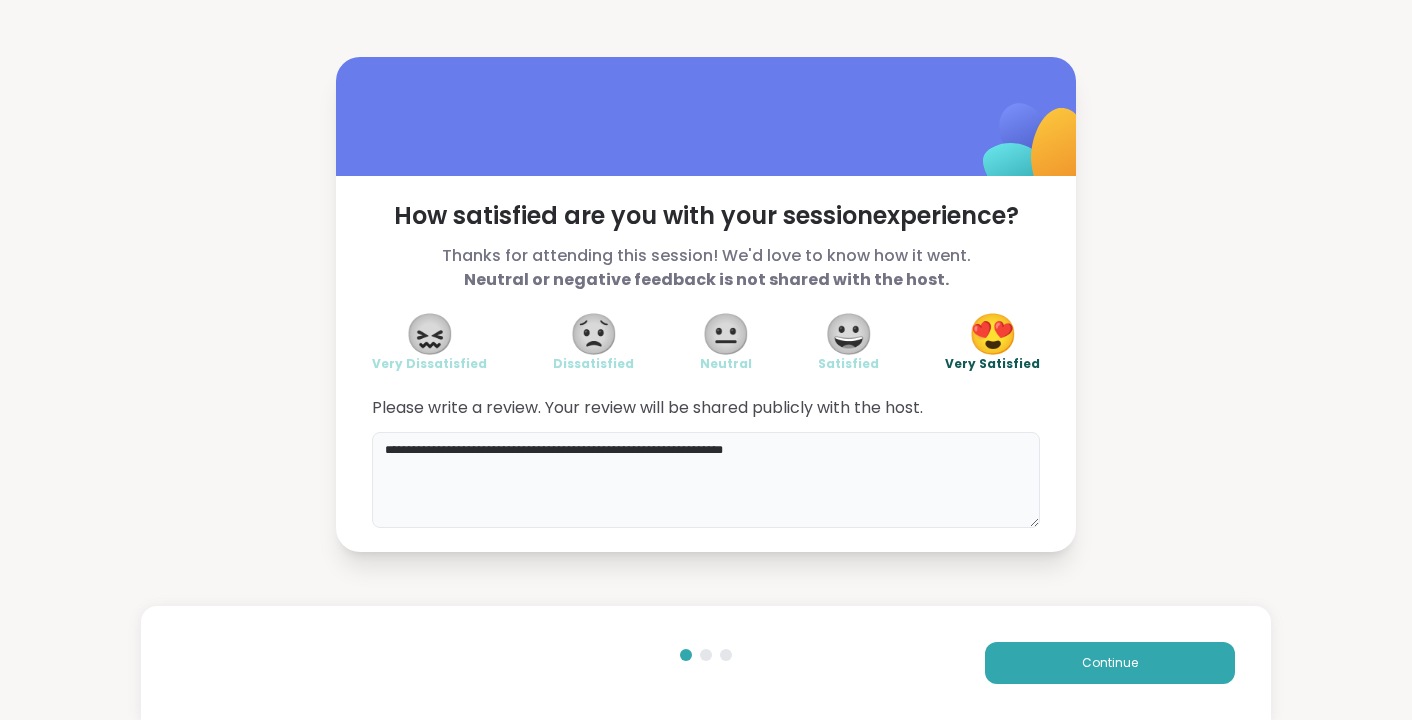 drag, startPoint x: 643, startPoint y: 449, endPoint x: 932, endPoint y: 453, distance: 289.02768 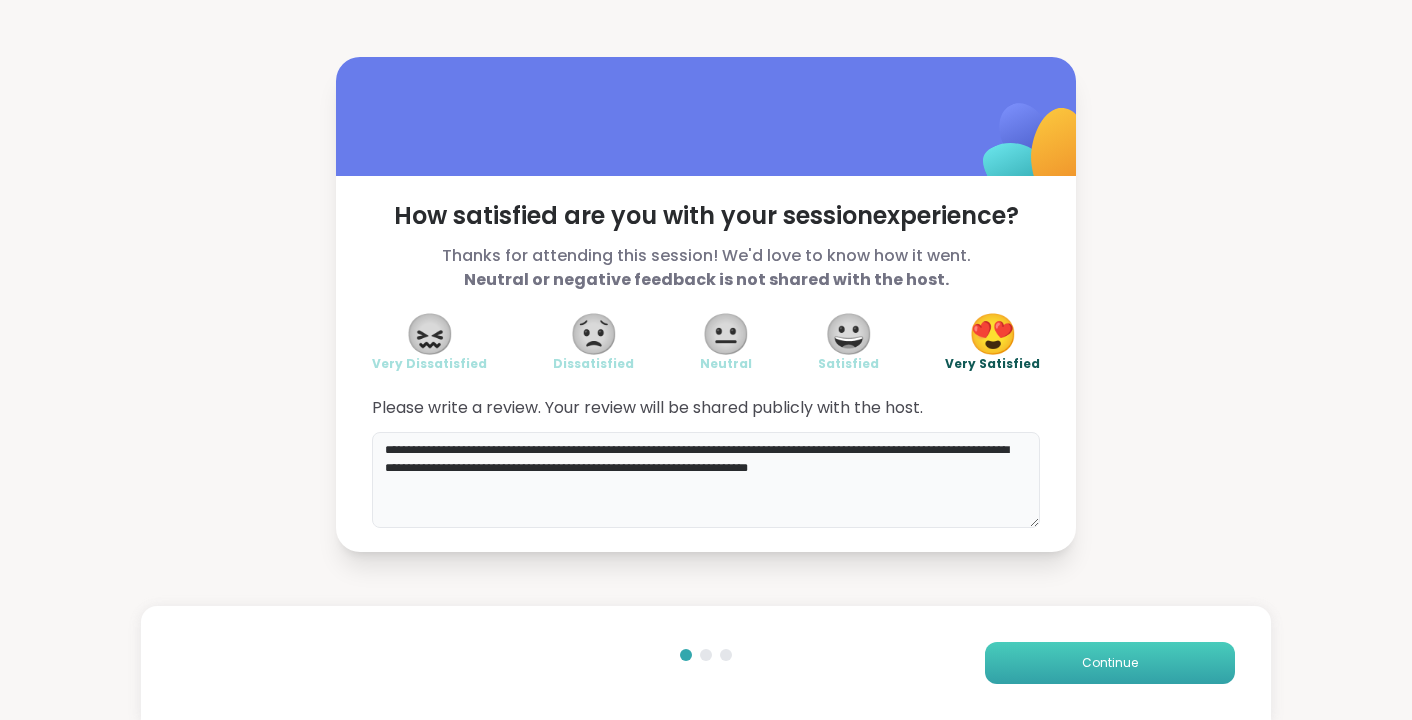 type on "**********" 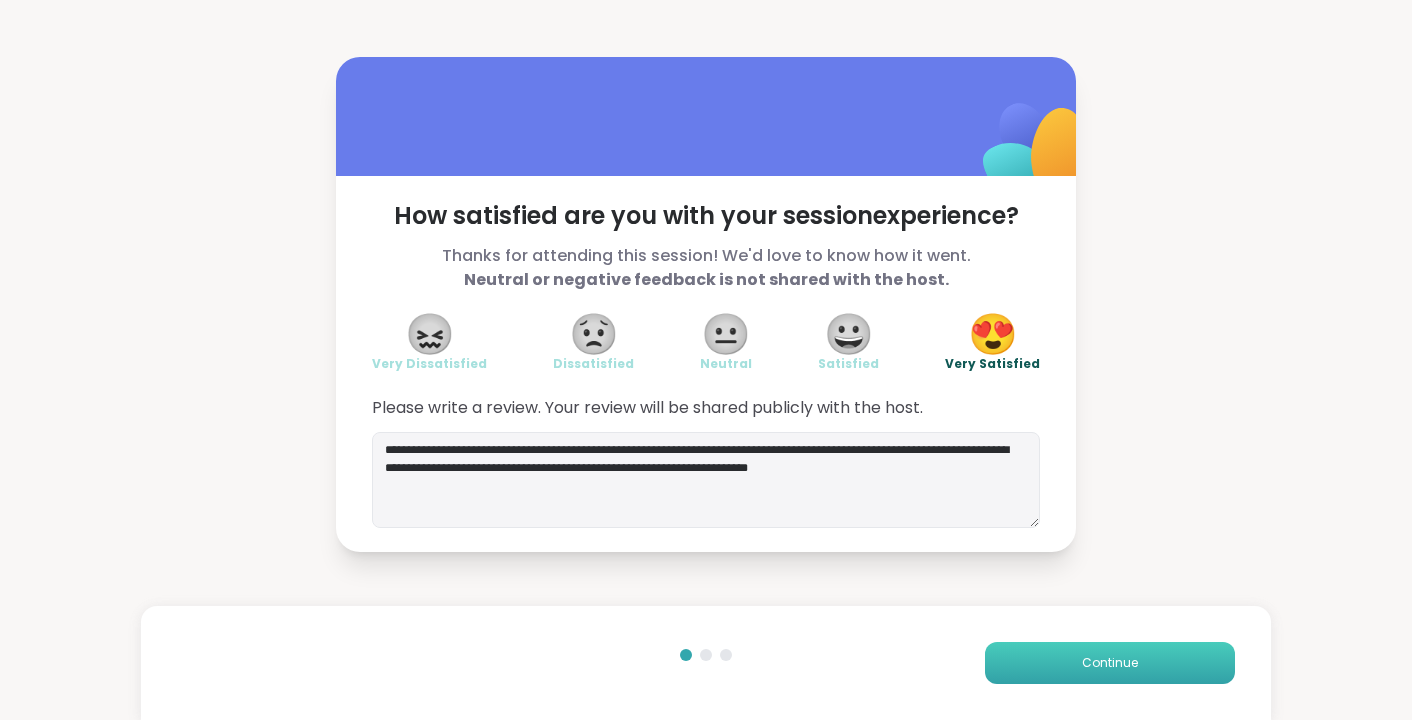click on "Continue" at bounding box center [1110, 663] 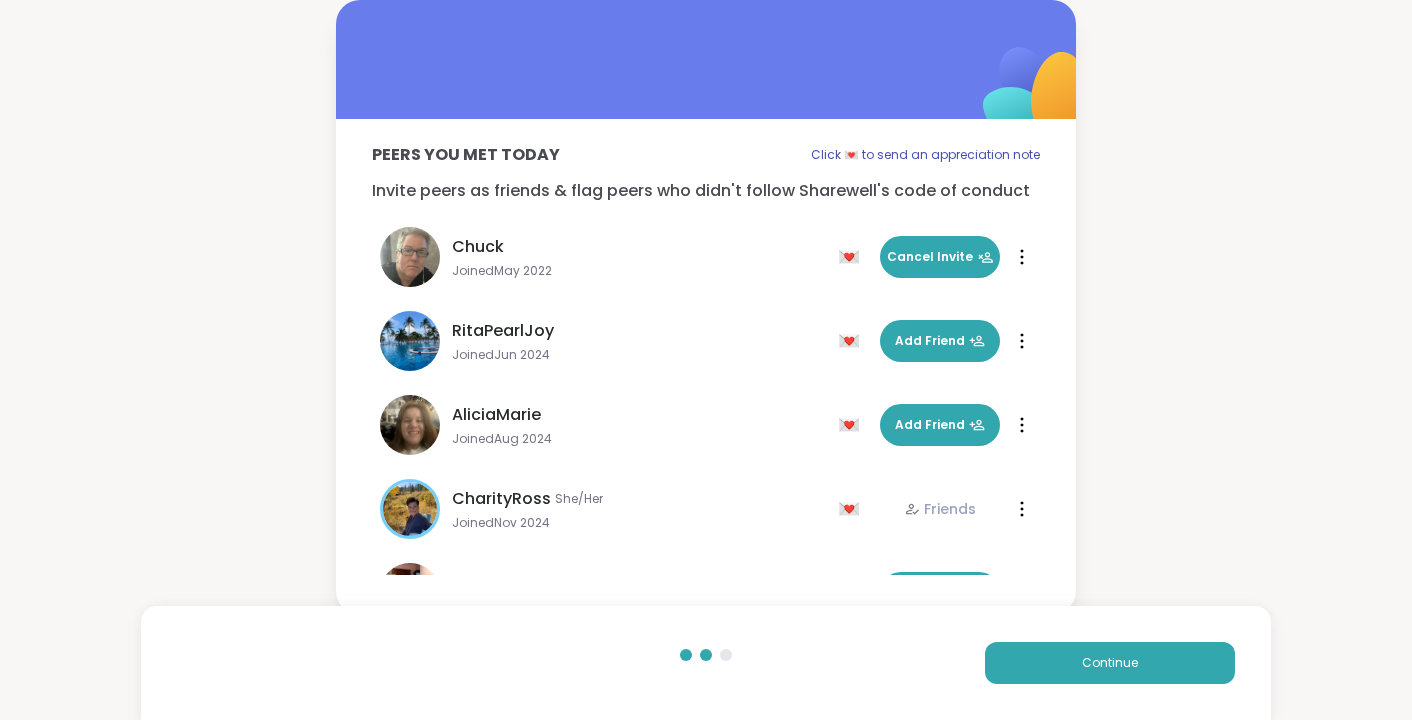 scroll, scrollTop: 7, scrollLeft: 0, axis: vertical 